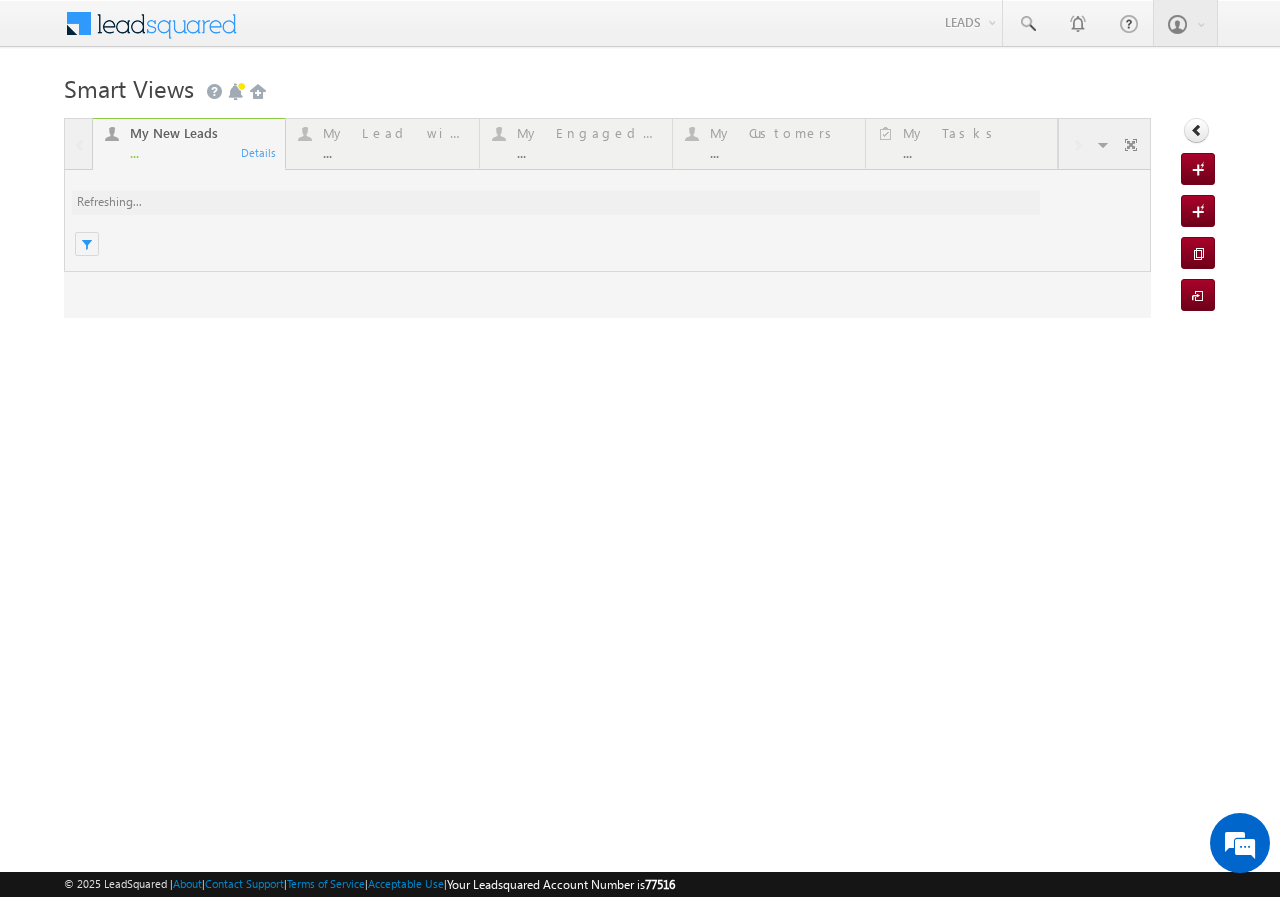 scroll, scrollTop: 0, scrollLeft: 0, axis: both 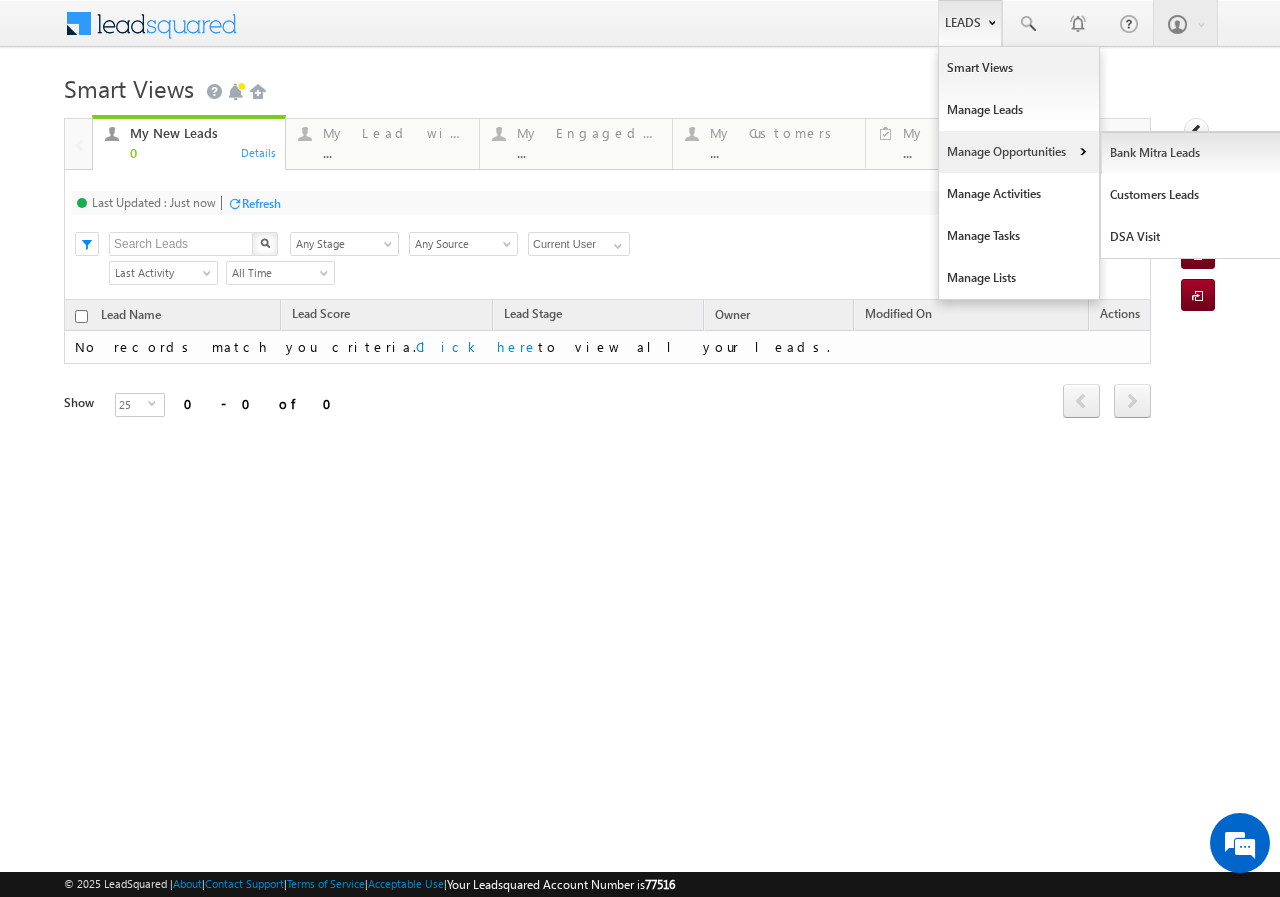 click on "Bank Mitra Leads" at bounding box center [1192, 153] 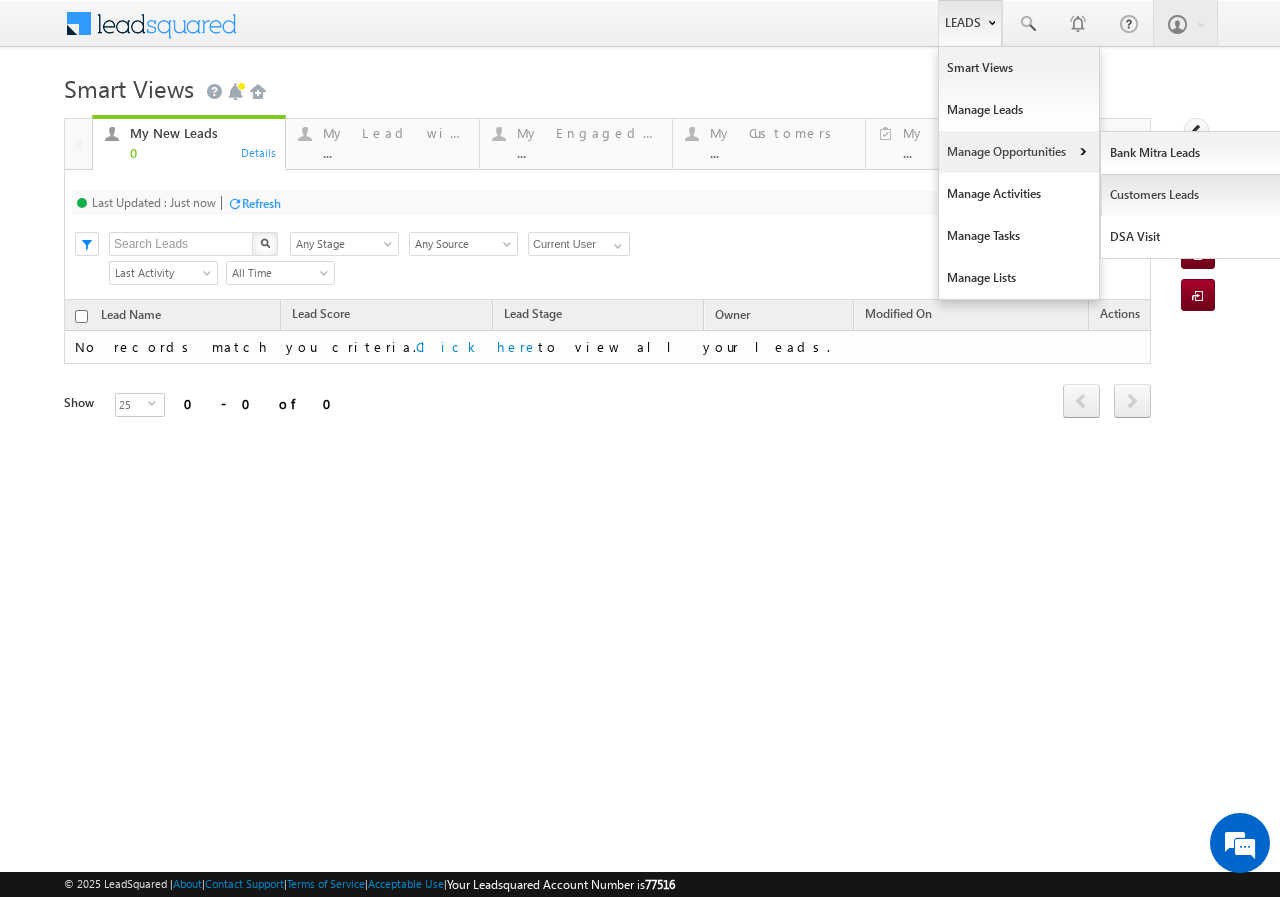 scroll, scrollTop: 0, scrollLeft: 0, axis: both 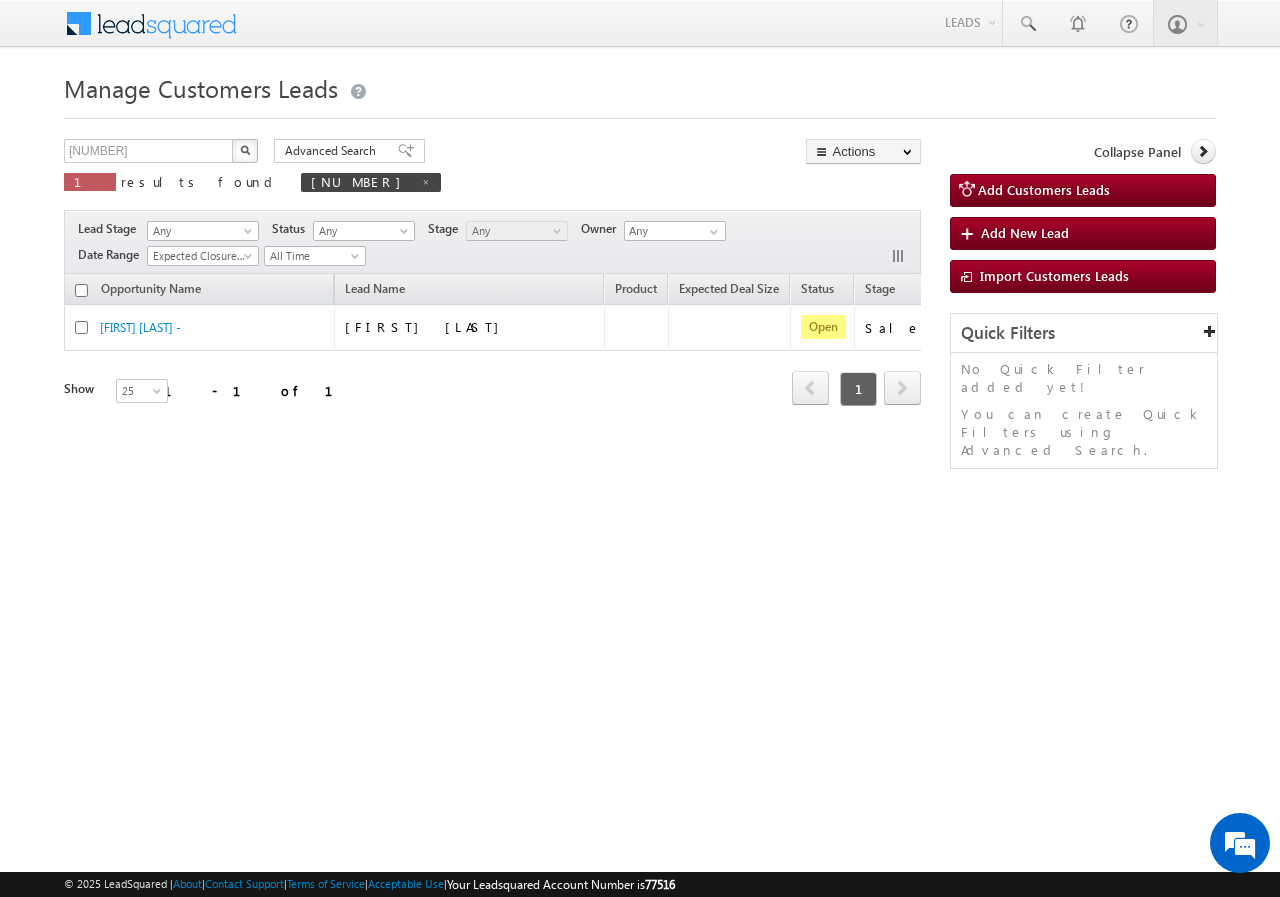 click on "Manage Customers Leads
556267 X   1 results found         556267
Advanced Search
Advanced search results
Actions Export Customers Leads Reset all Filters
Actions Export Customers Leads Bulk Update Change Owner Change Stage Bulk Delete Add Activity Reset all Filters" at bounding box center (640, 317) 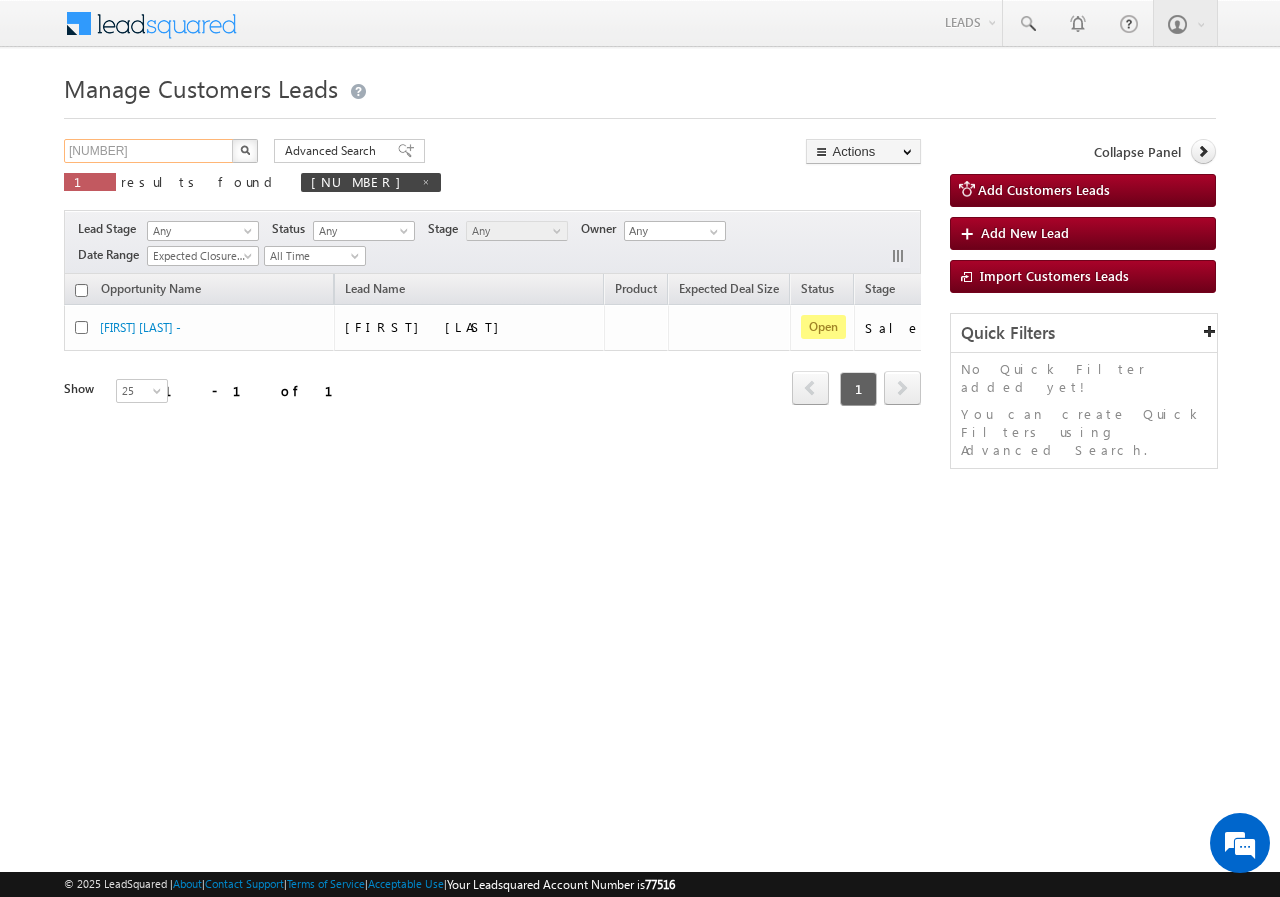 click on "556267" at bounding box center (149, 151) 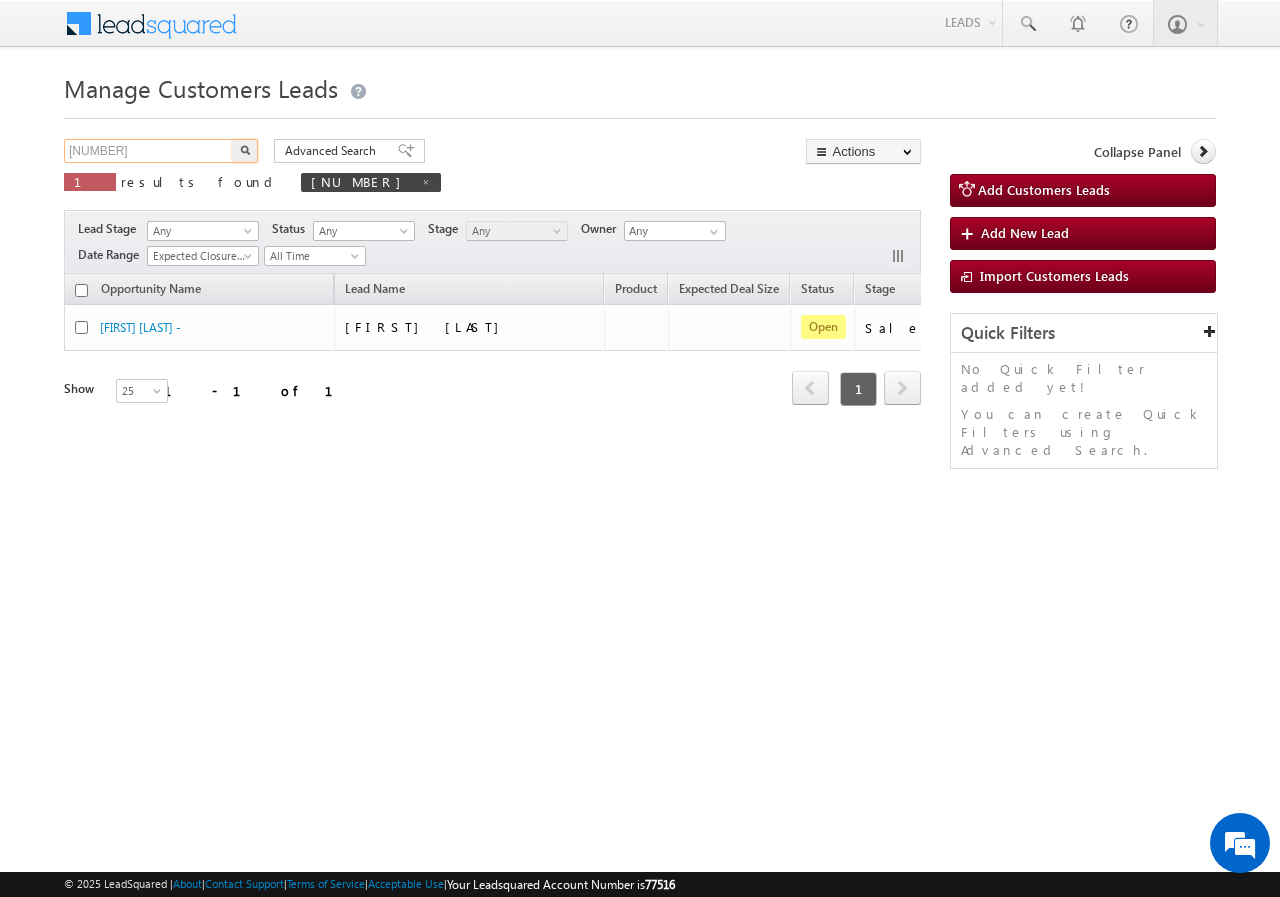click on "556267" at bounding box center [149, 151] 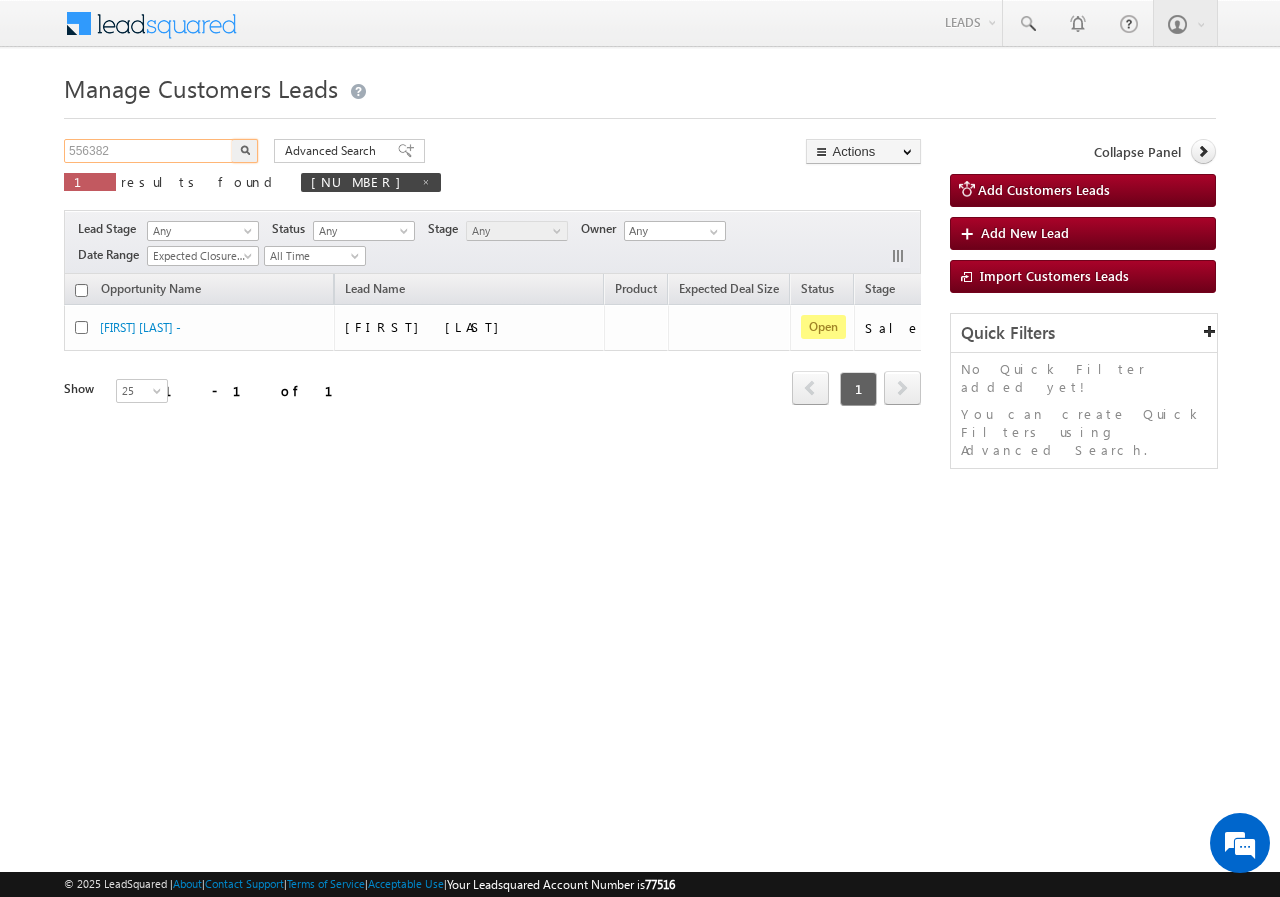 type on "556382" 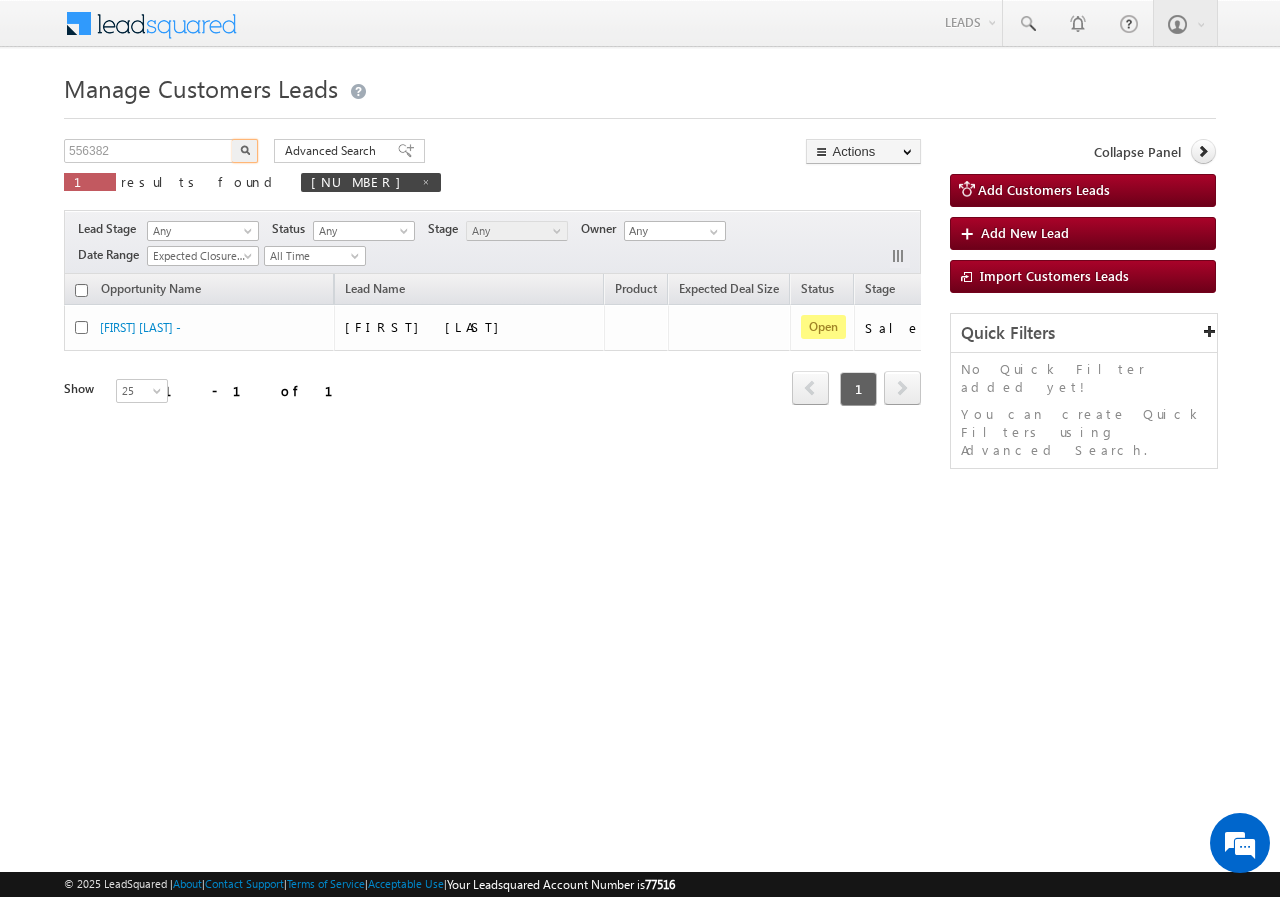 click at bounding box center (245, 151) 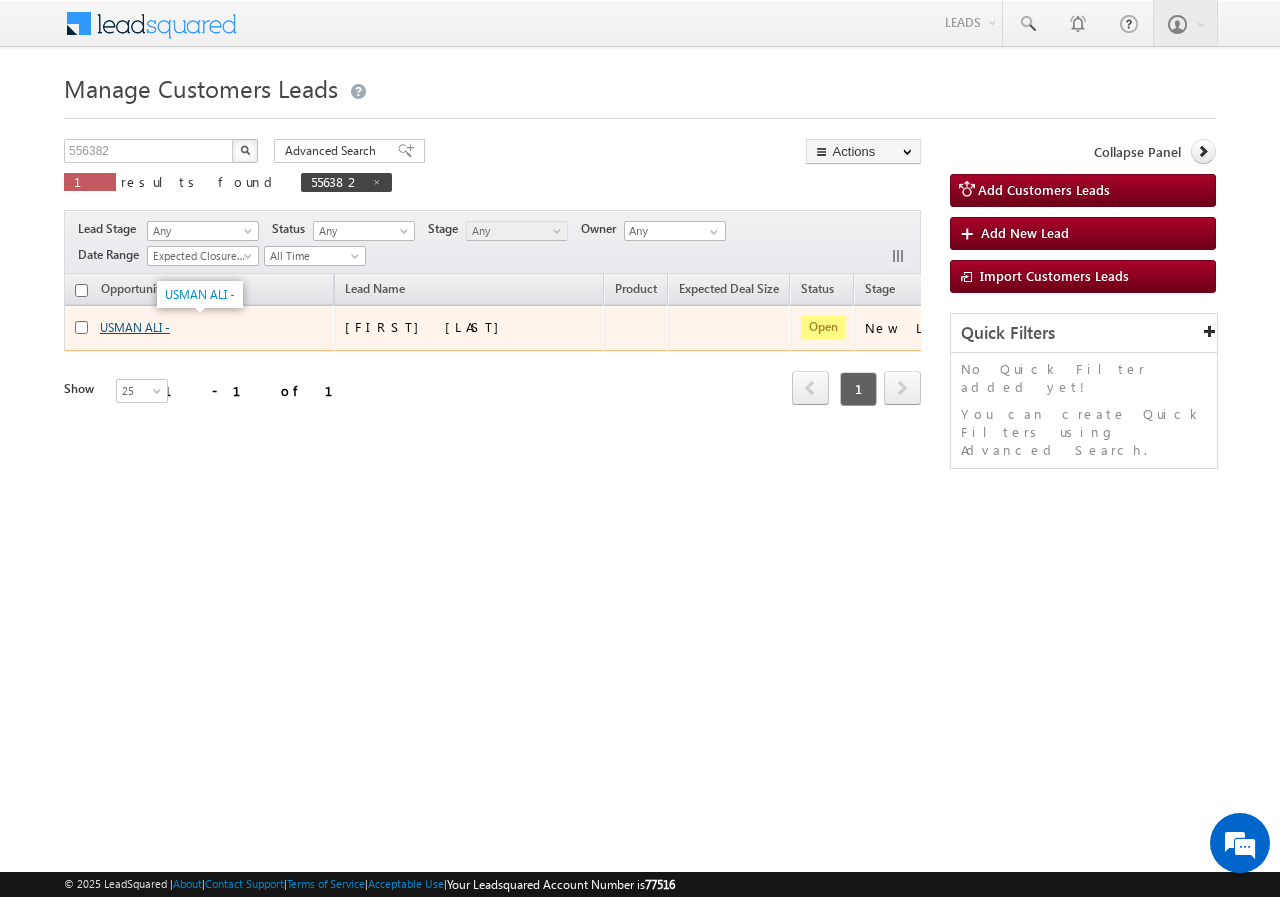 click on "USMAN ALI  -" at bounding box center [135, 327] 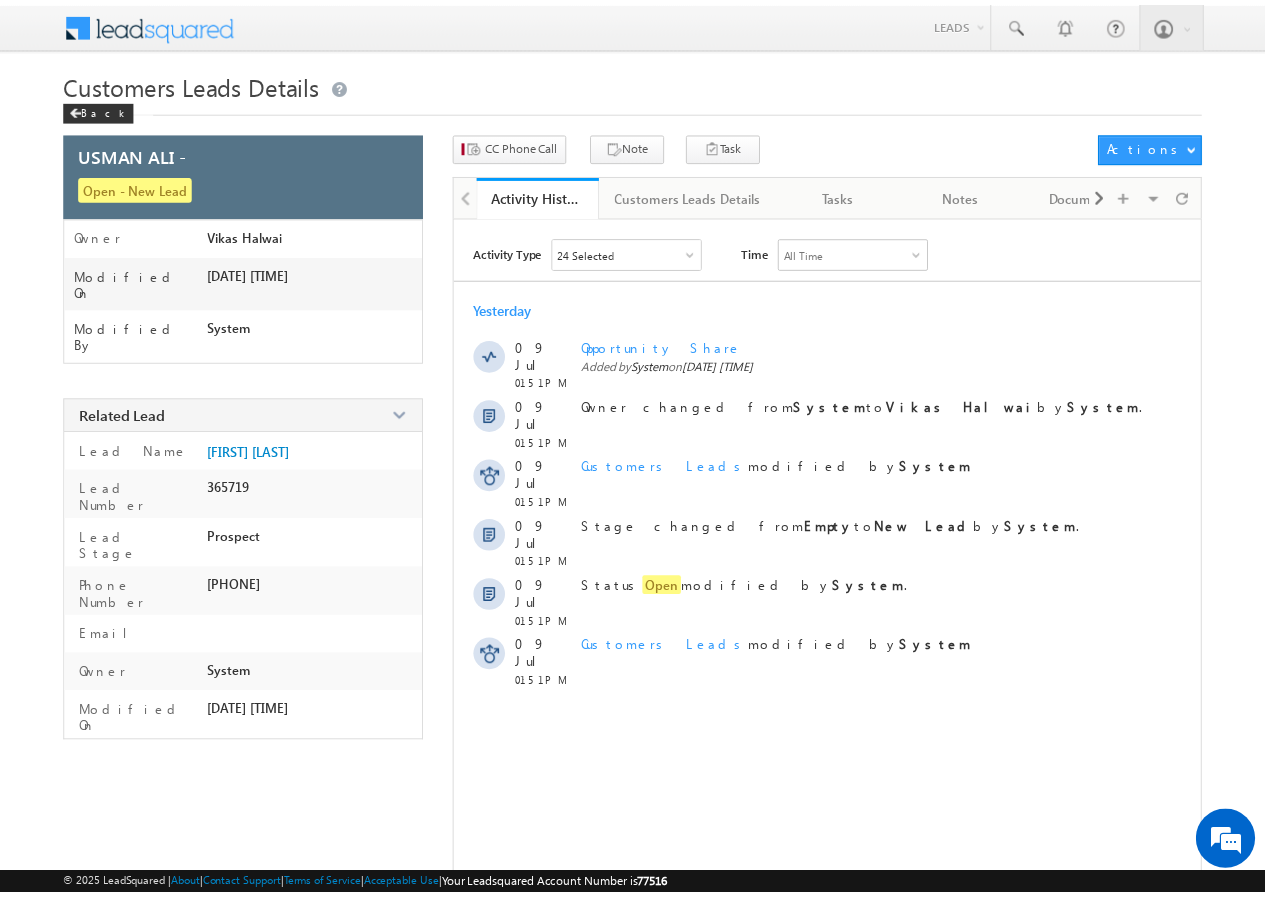 scroll, scrollTop: 0, scrollLeft: 0, axis: both 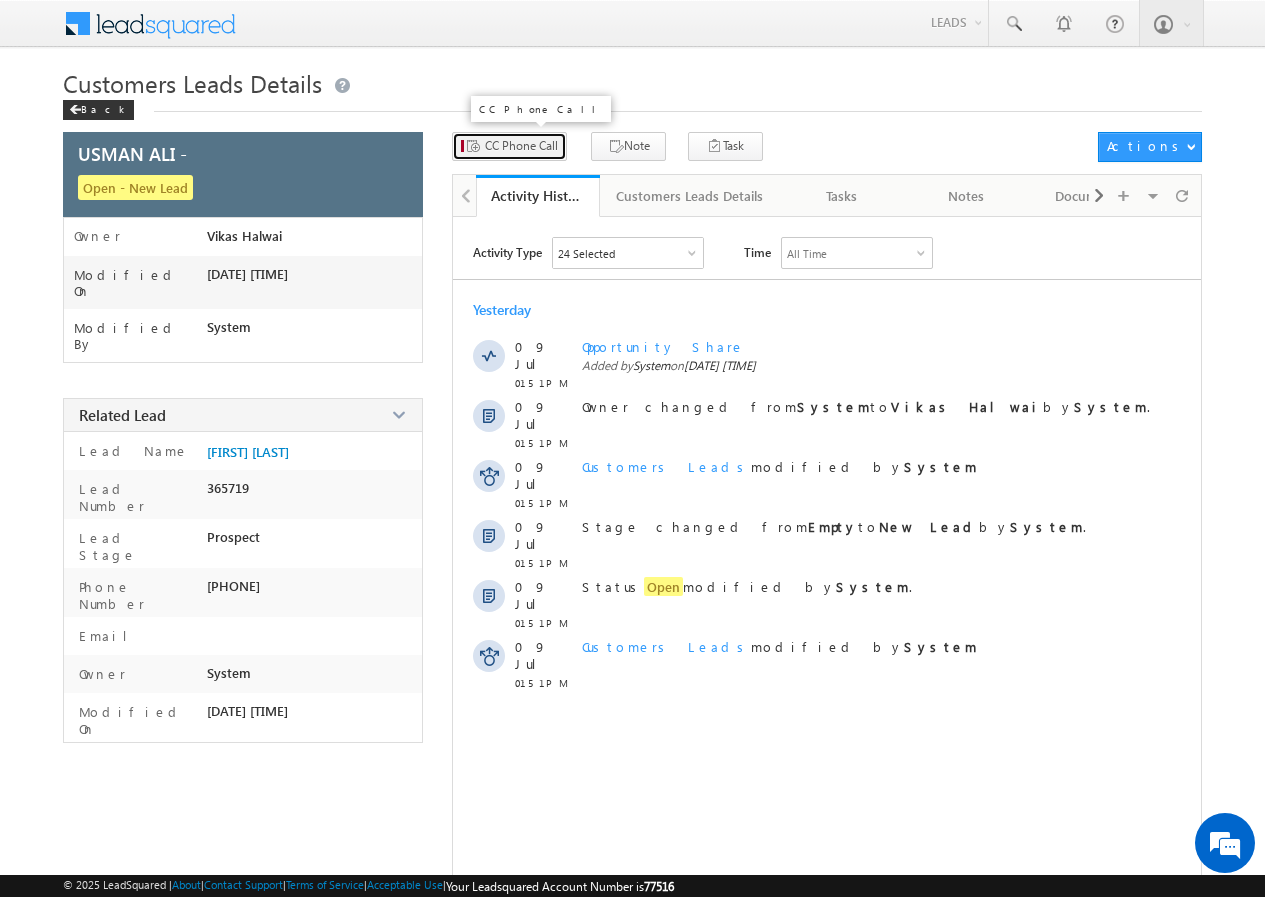 click on "CC Phone Call" at bounding box center [509, 146] 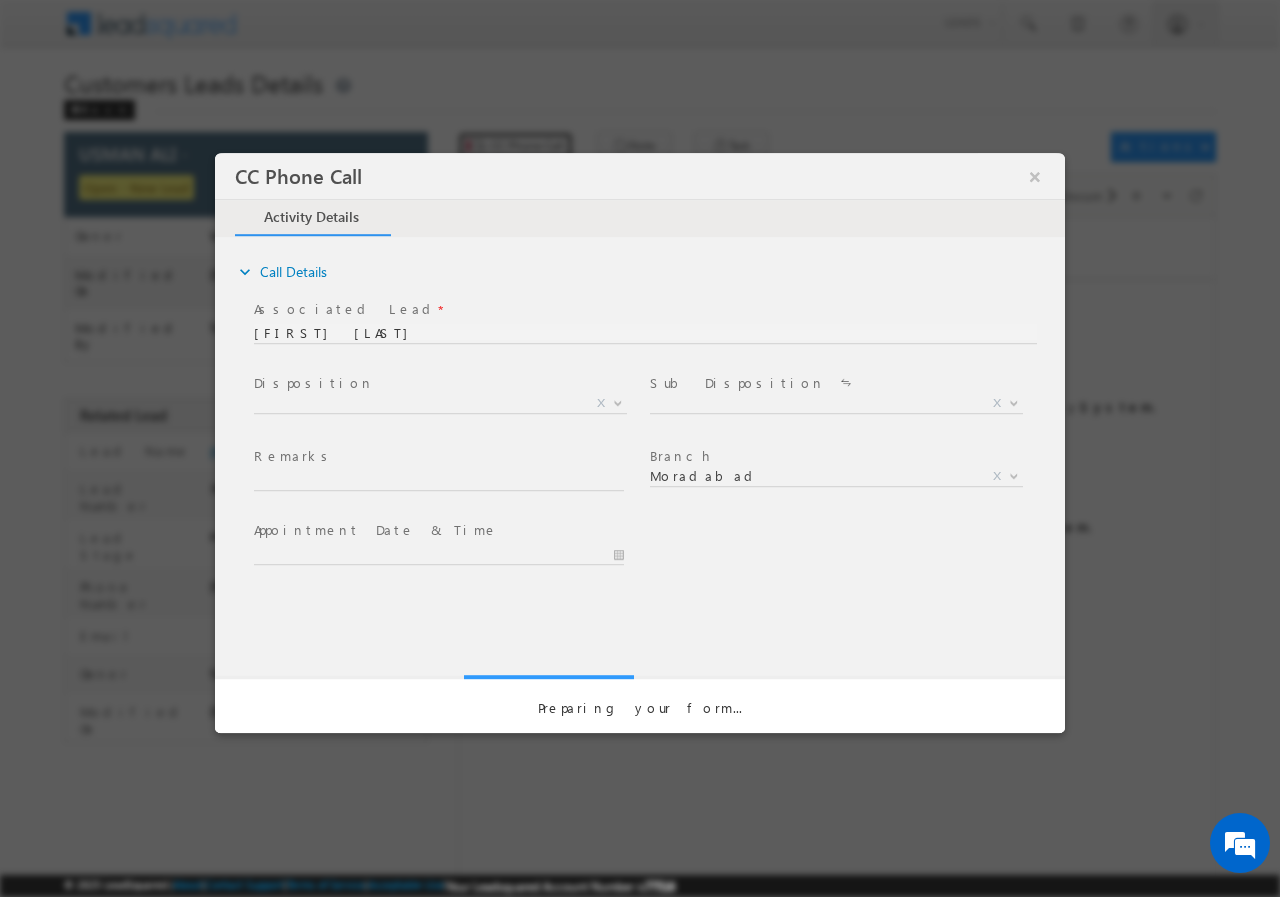 scroll, scrollTop: 0, scrollLeft: 0, axis: both 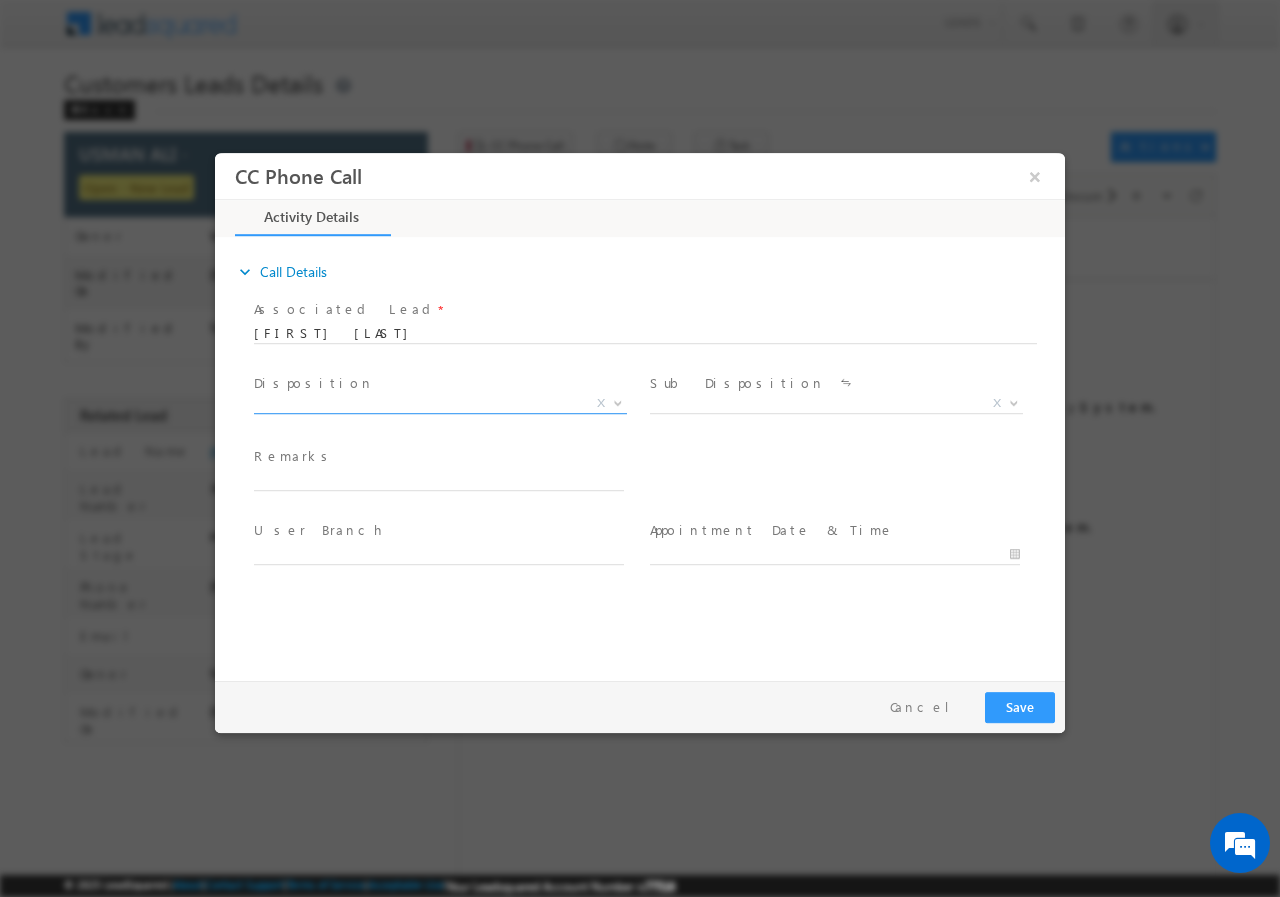 click on "X" at bounding box center [440, 403] 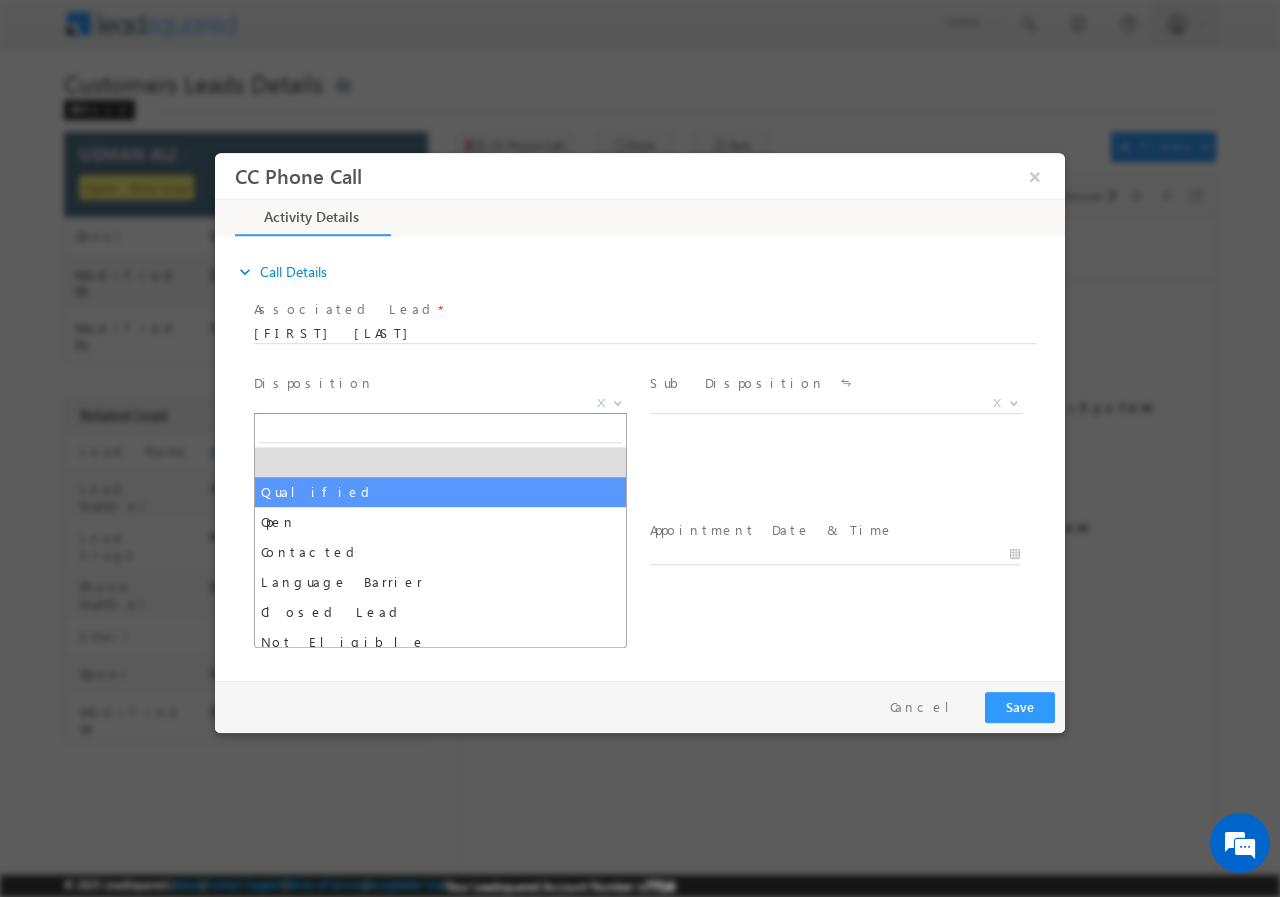 select on "Qualified" 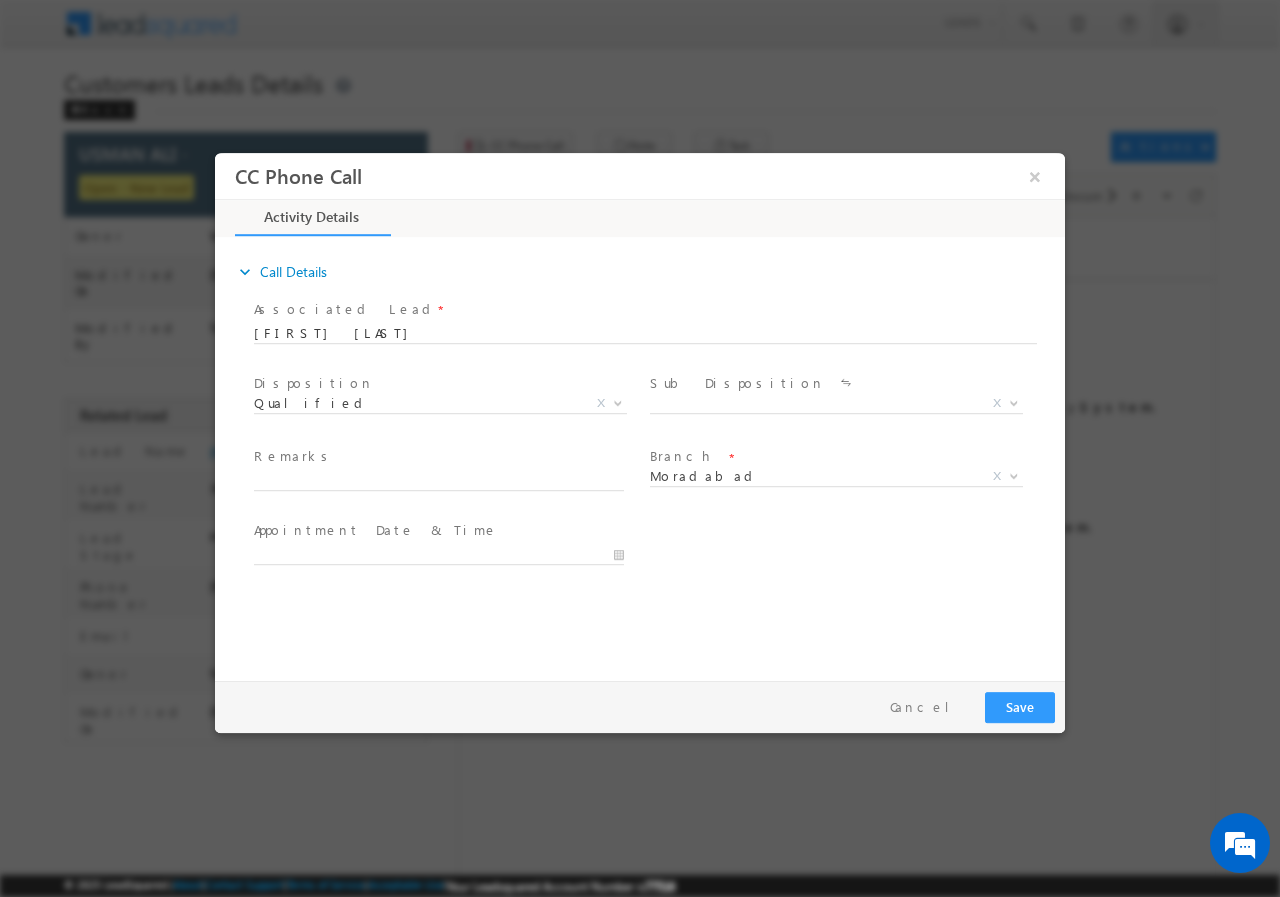 drag, startPoint x: 868, startPoint y: 385, endPoint x: 820, endPoint y: 399, distance: 50 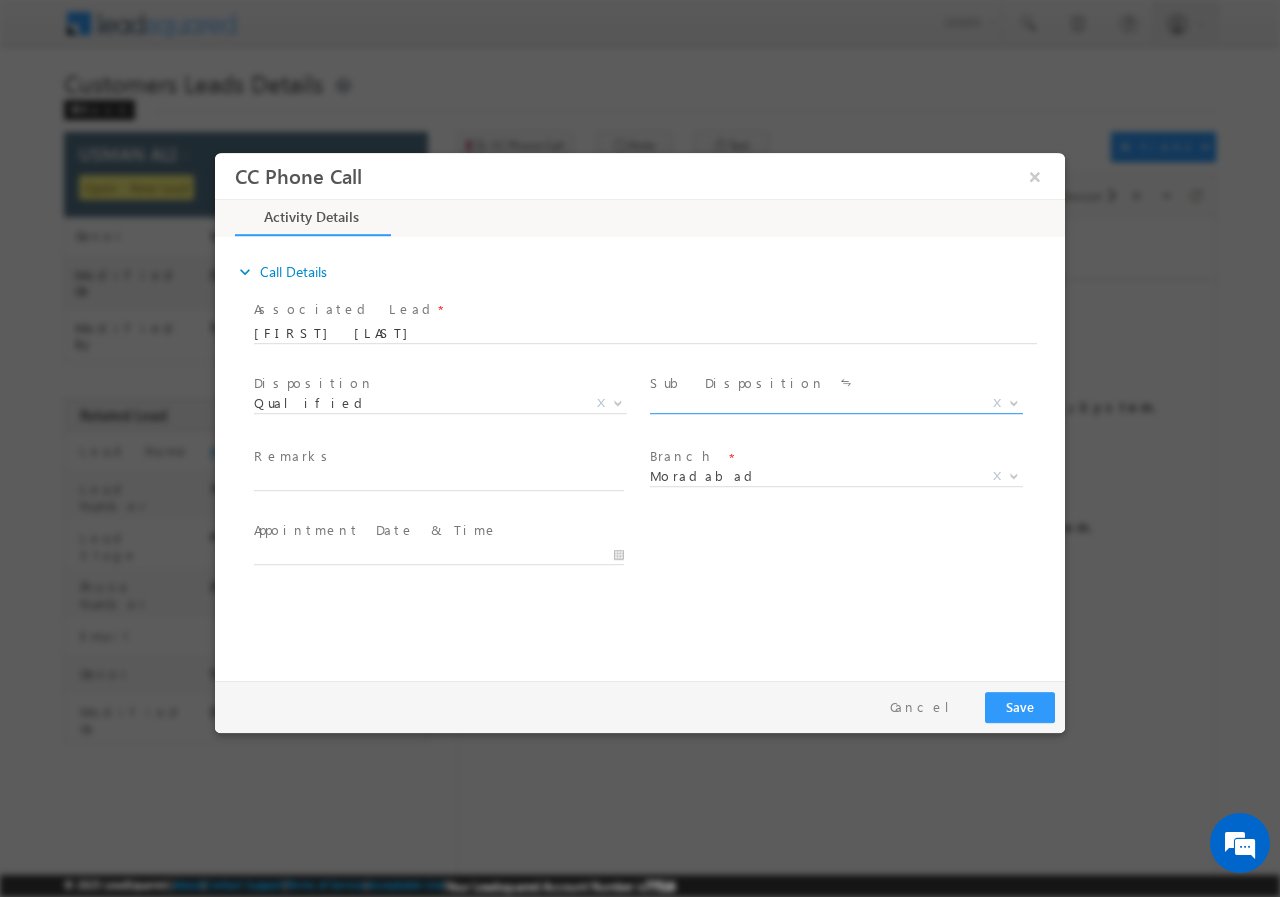 click on "X" at bounding box center [836, 403] 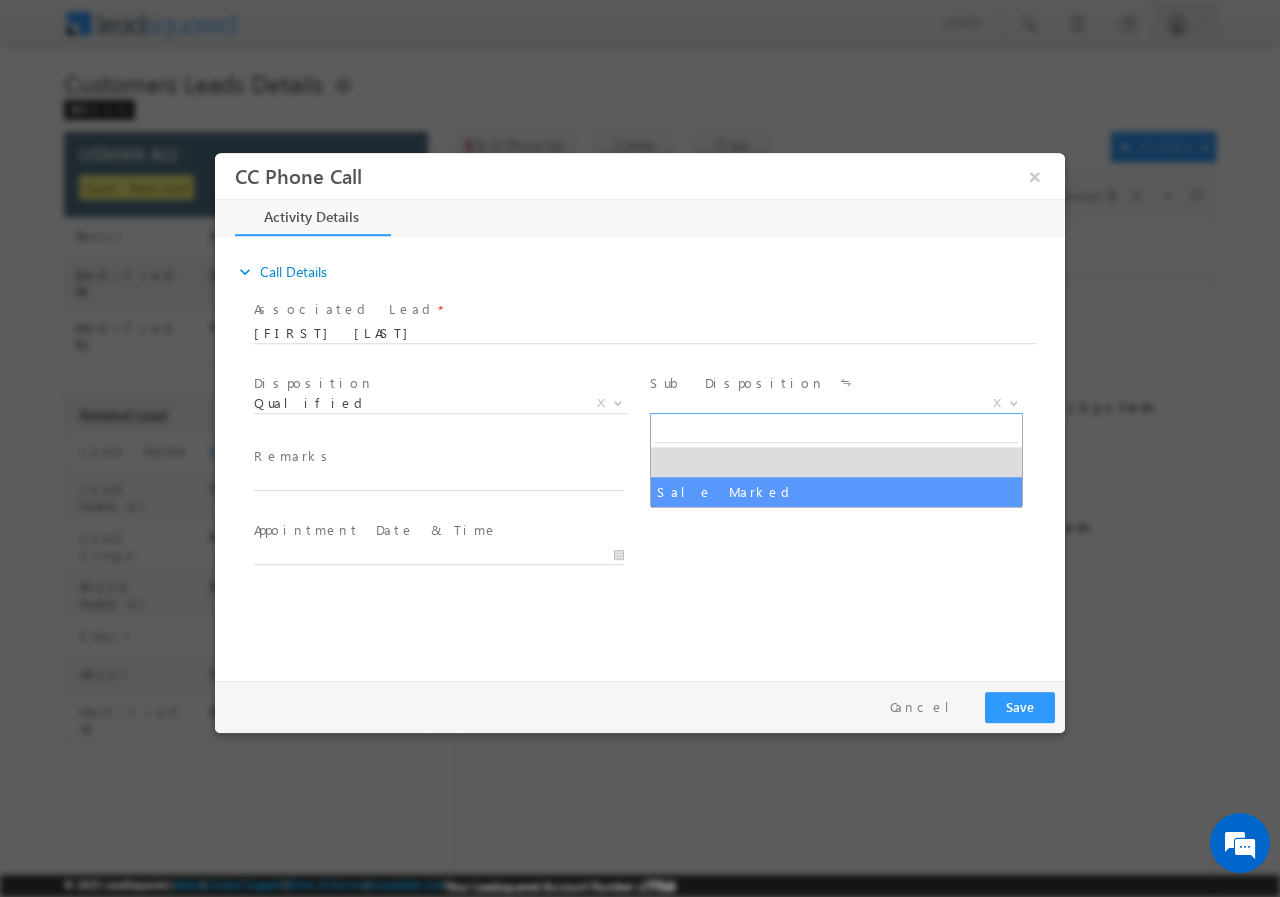 select on "Sale Marked" 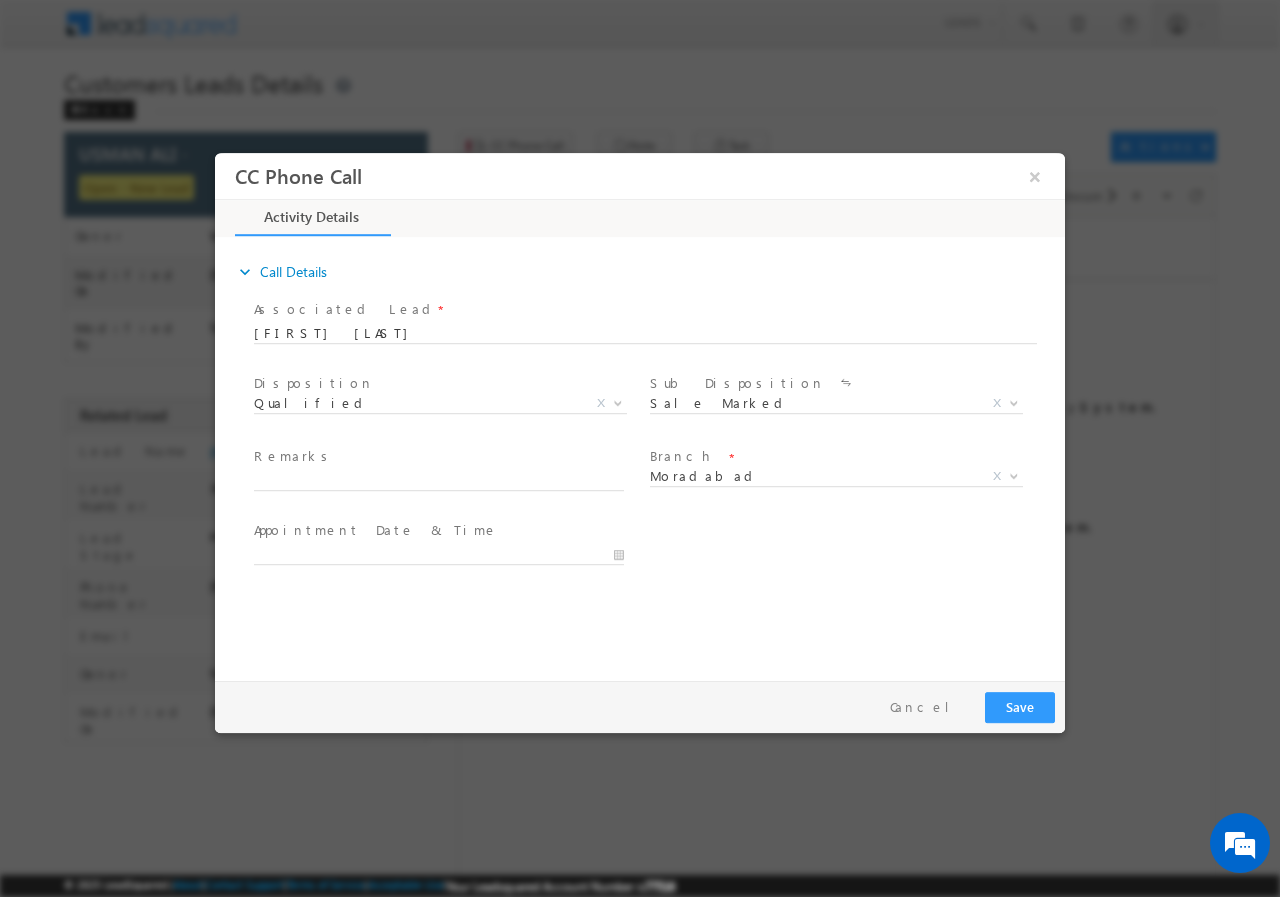 click on "Remarks
*" at bounding box center [438, 457] 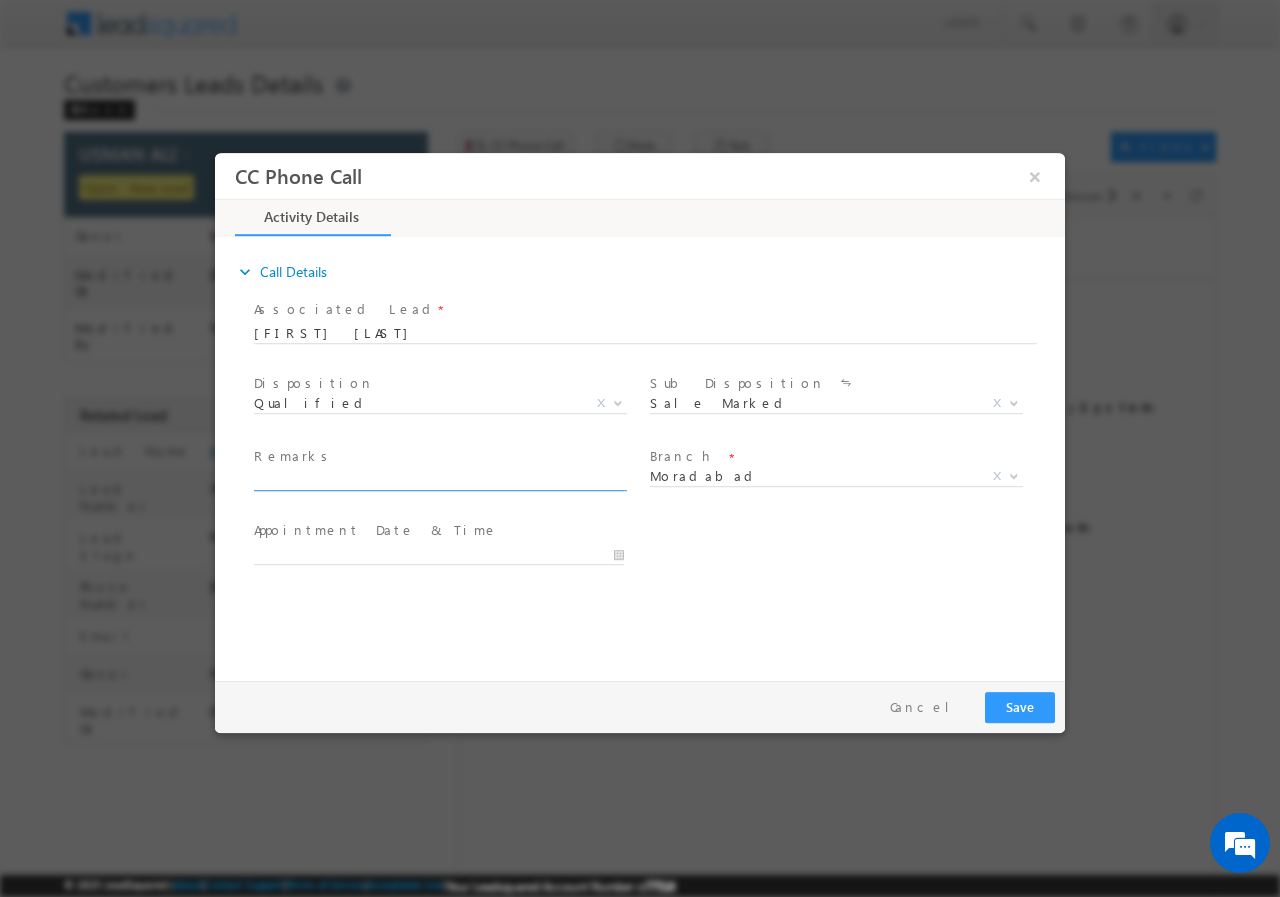 click at bounding box center [439, 480] 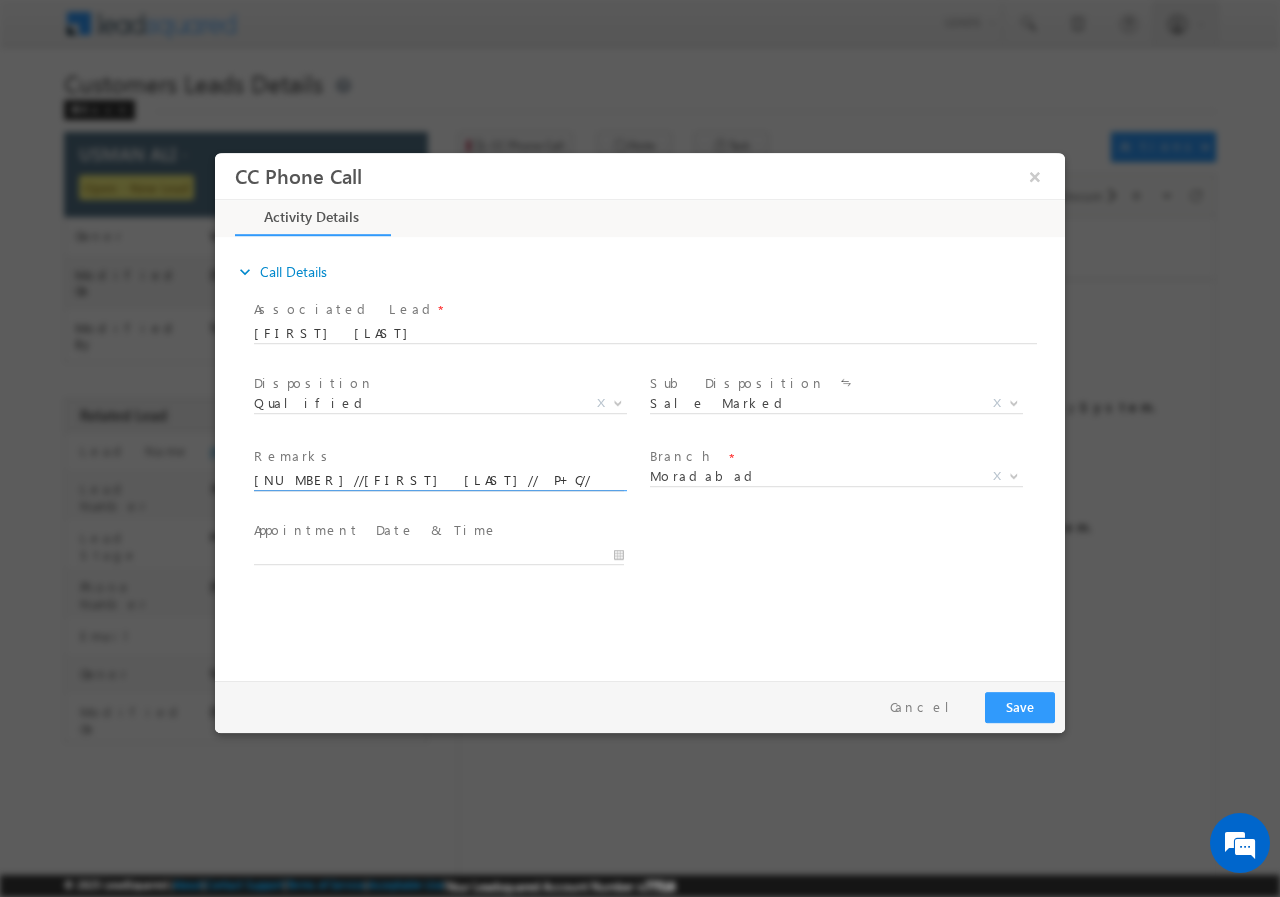 scroll, scrollTop: 0, scrollLeft: 603, axis: horizontal 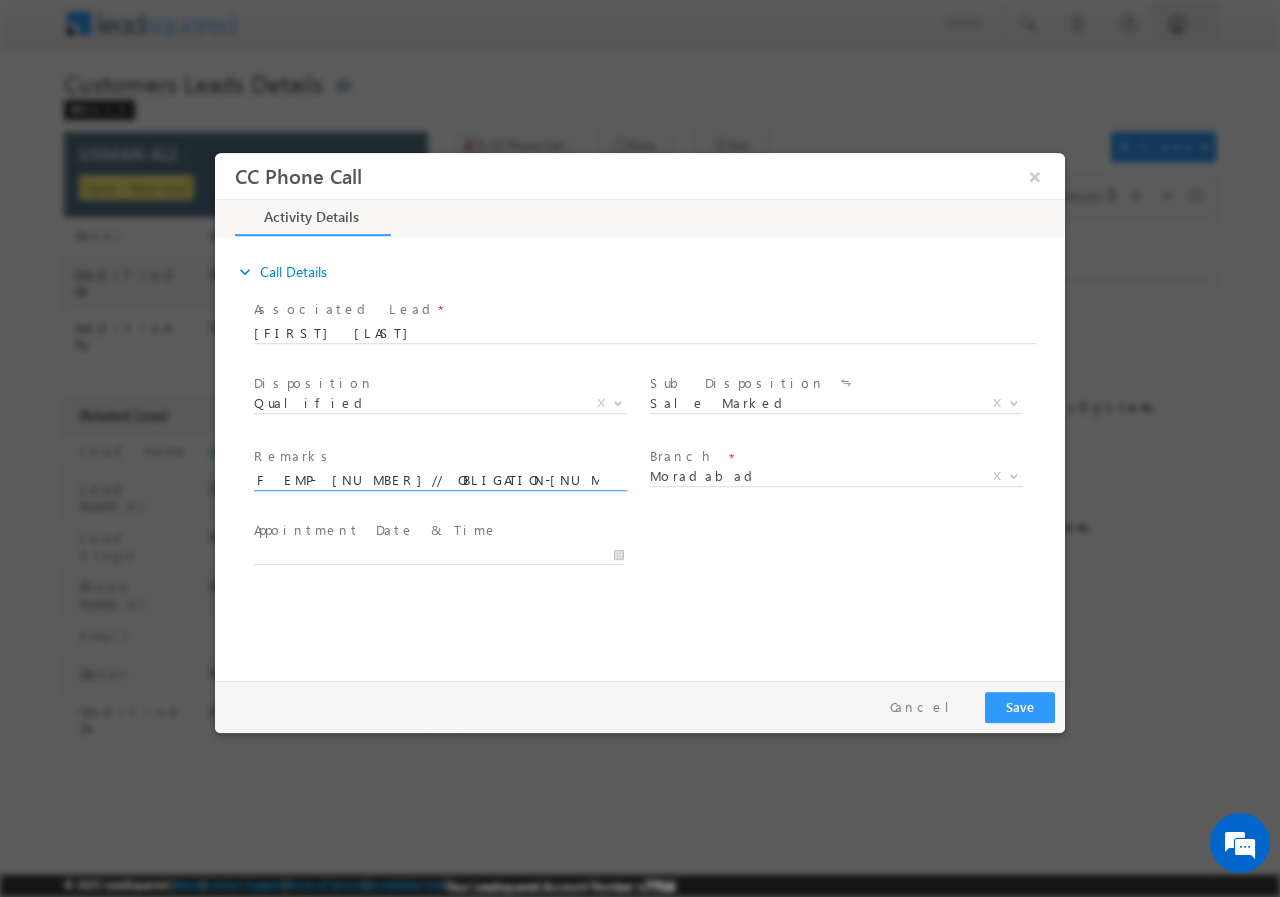 type on "[NUMBER]//[FIRST] [LAST]// P+C// LOAN REQ-[NUMBER]// SELF EMP- [NUMBER]// OBLIGATION-[NUMBER]// AGE-[NUMBER]// [POSTAL CODE] [CITY]//  Cx have ITR and want  to meet RM today till [TIME]" 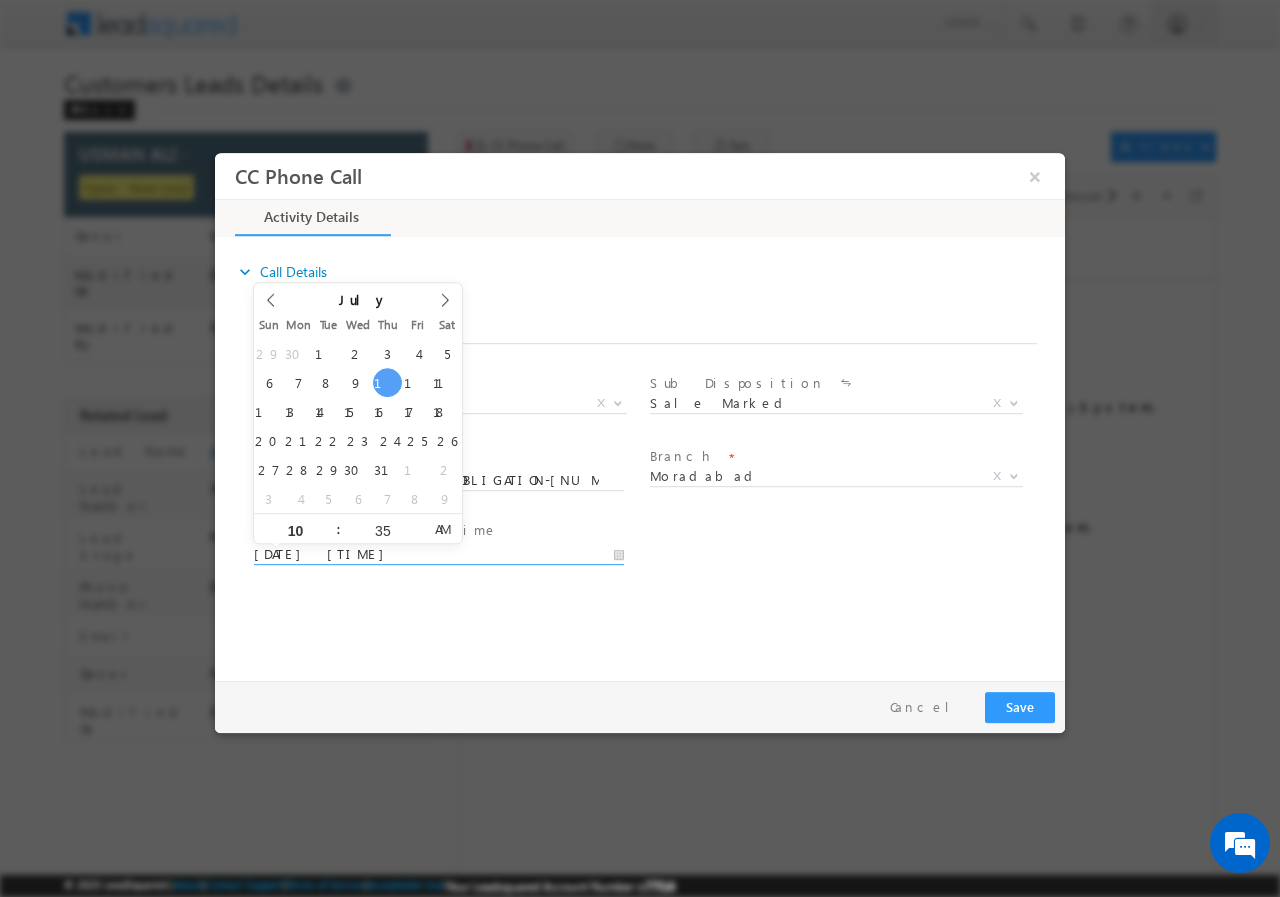 click on "[DATE] [TIME]" at bounding box center (439, 554) 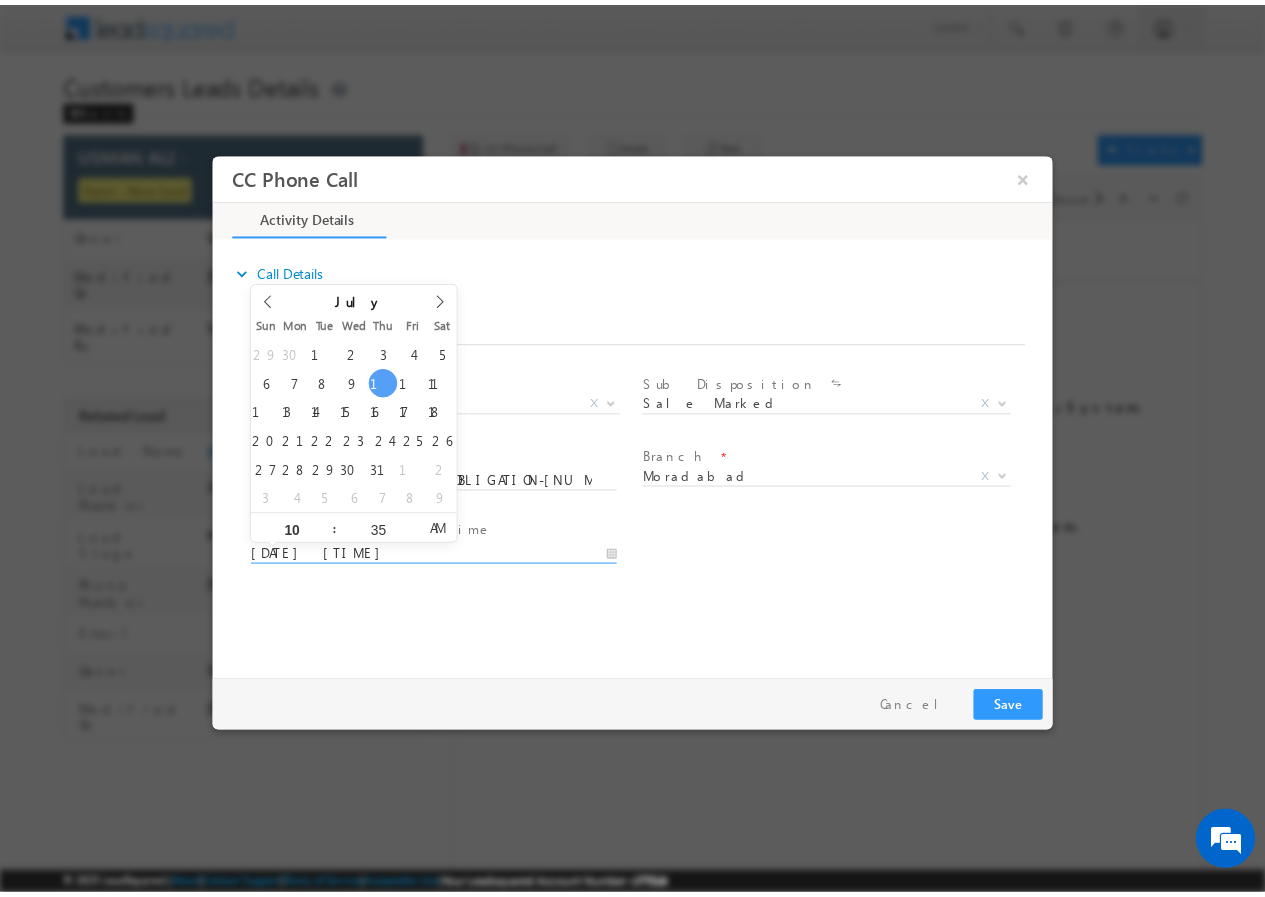 scroll, scrollTop: 0, scrollLeft: 0, axis: both 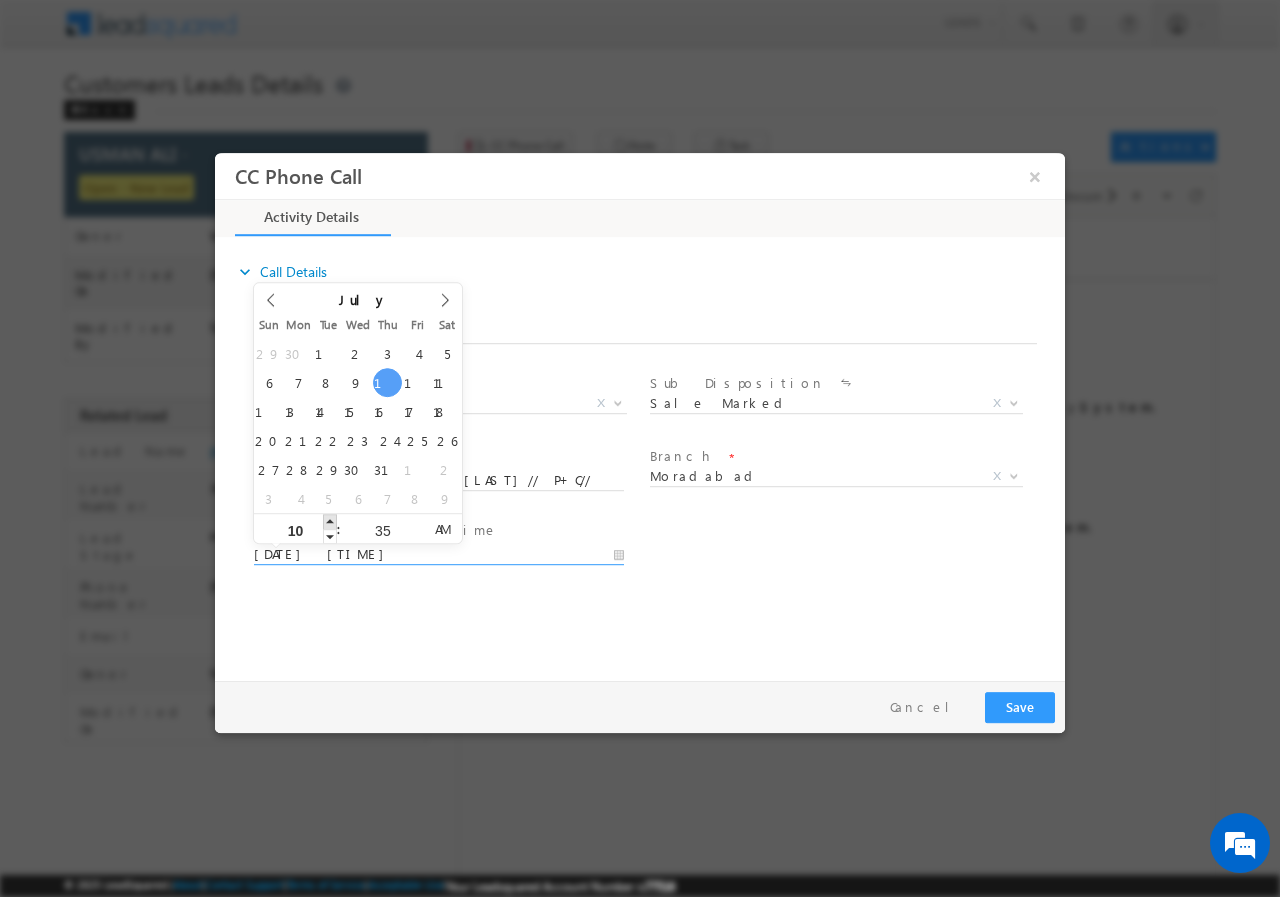 type on "[DATE] [TIME]" 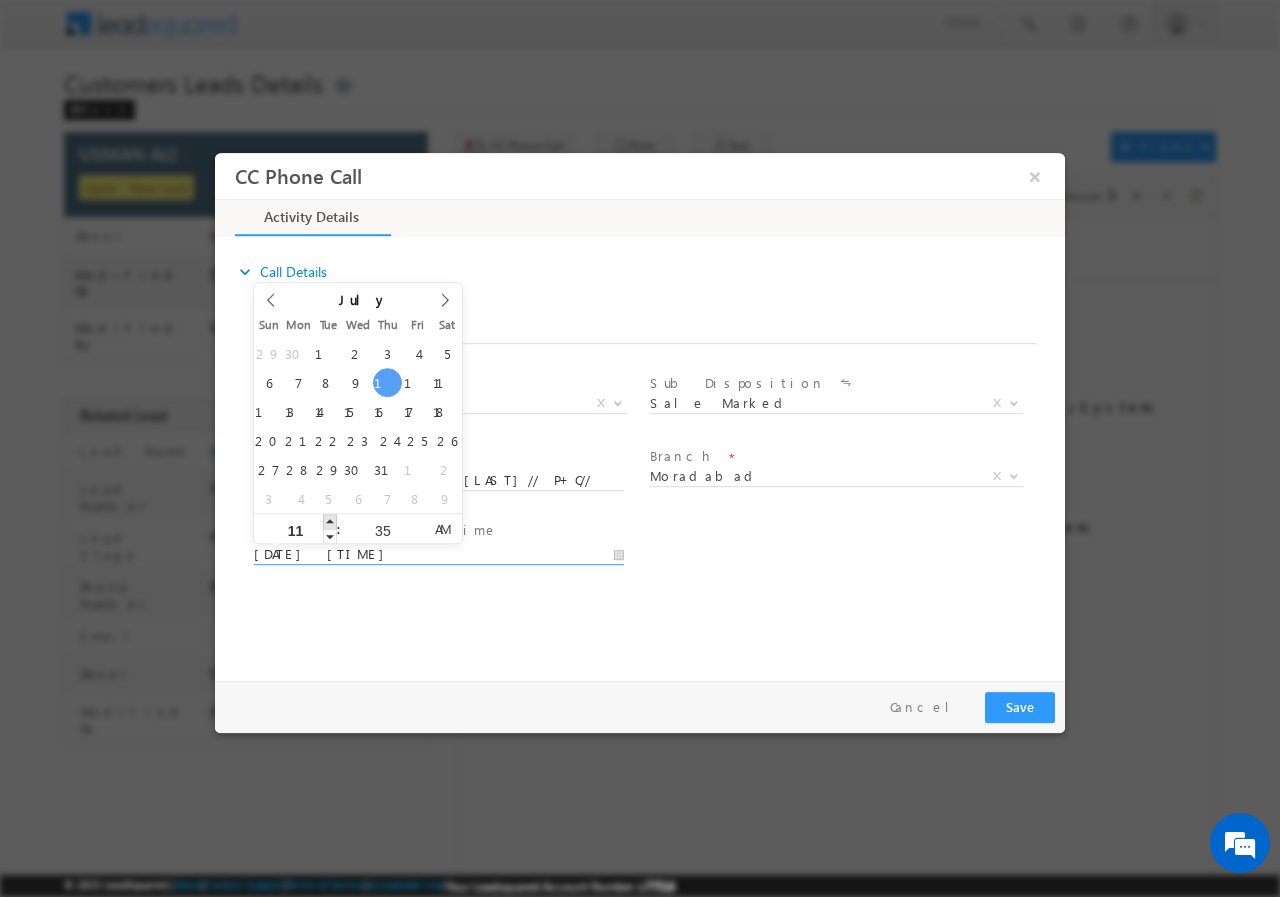 click at bounding box center (330, 520) 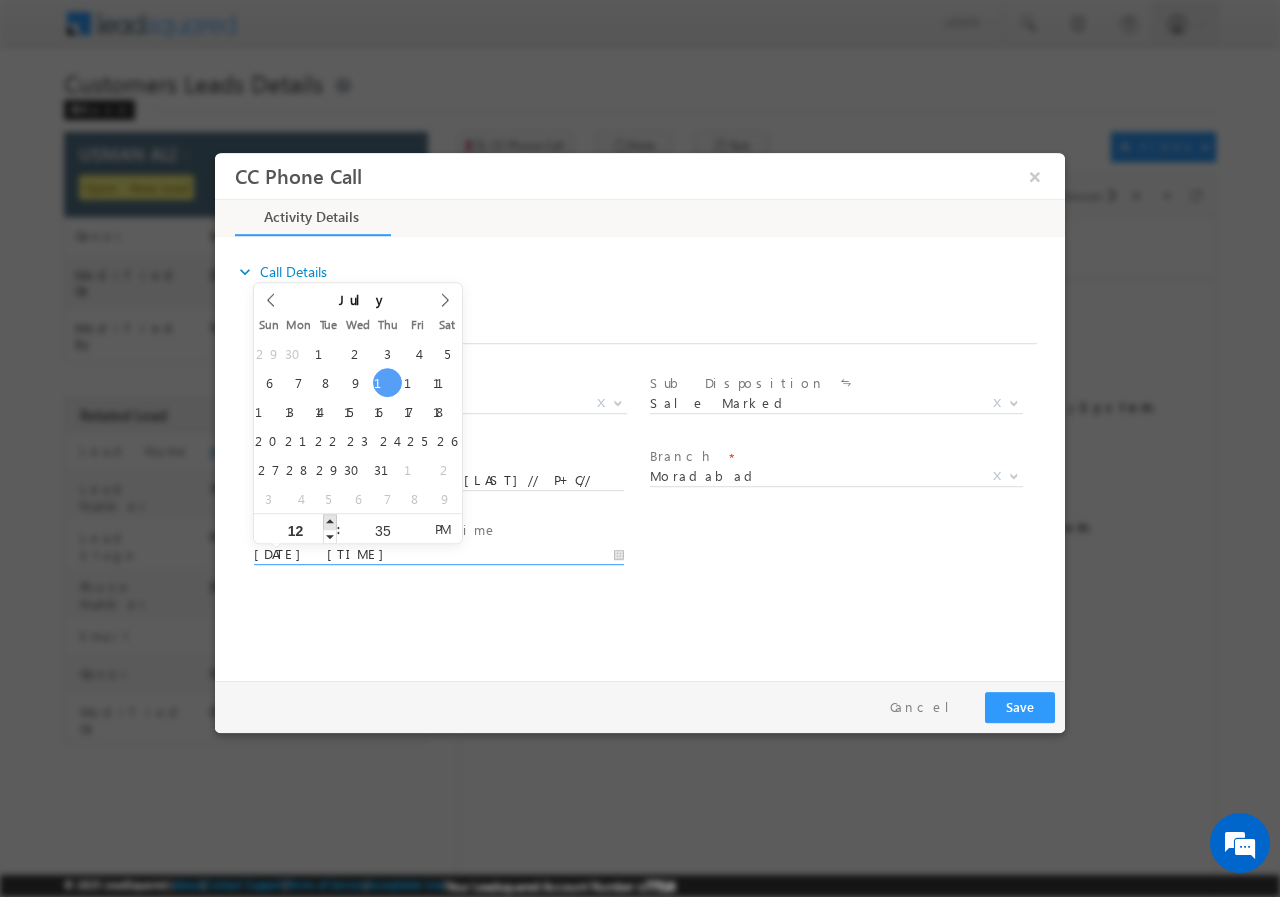 click at bounding box center (330, 520) 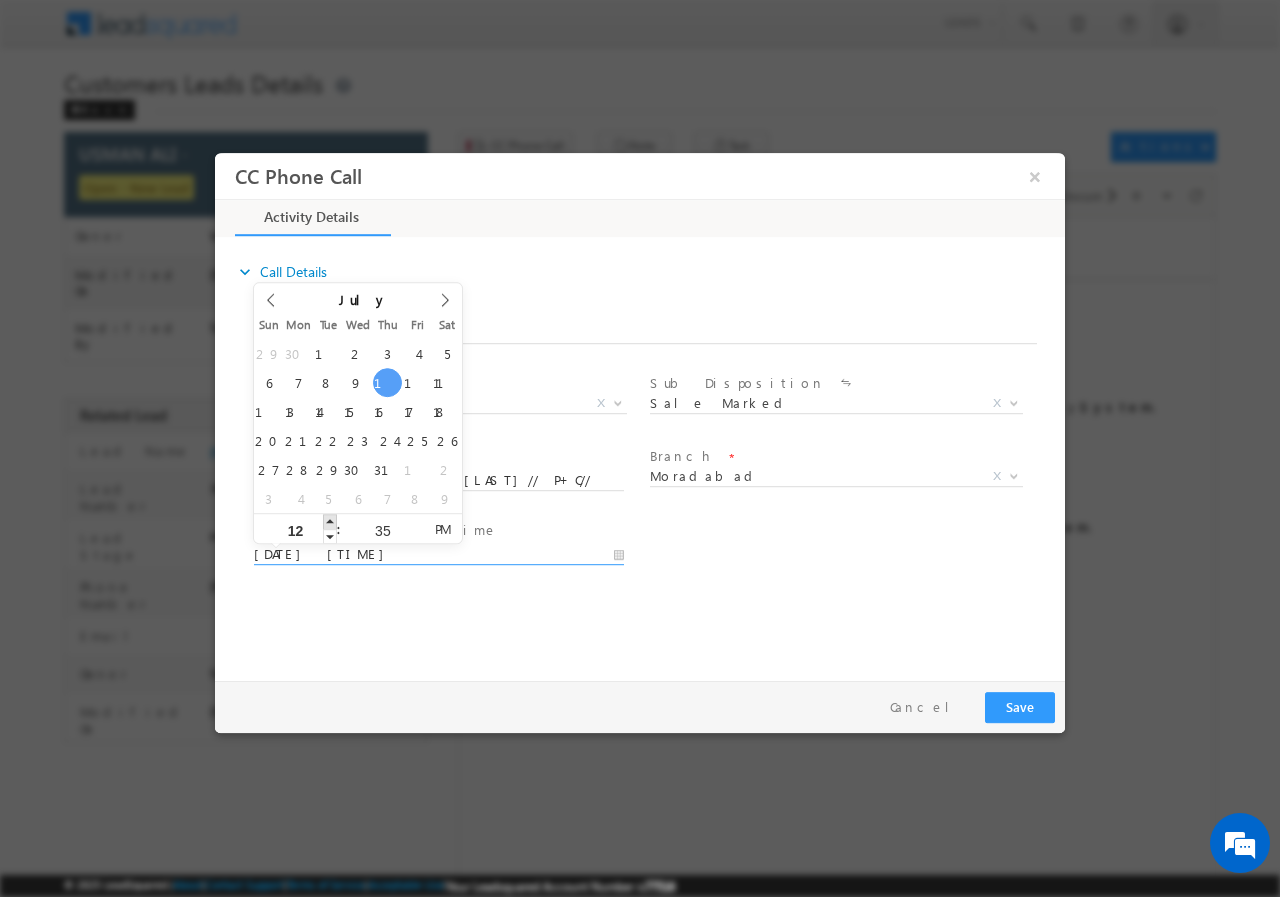 type on "01" 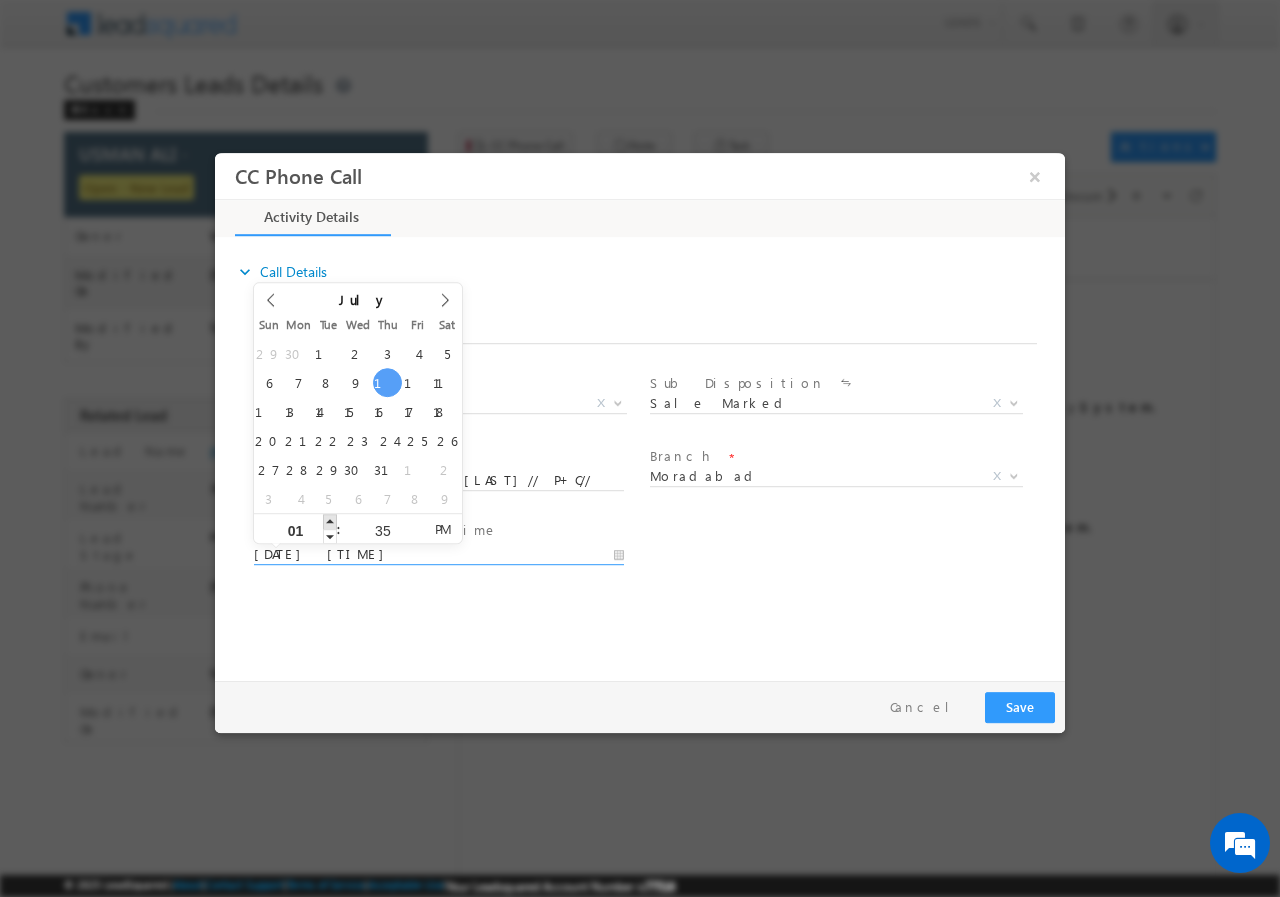 click at bounding box center (330, 520) 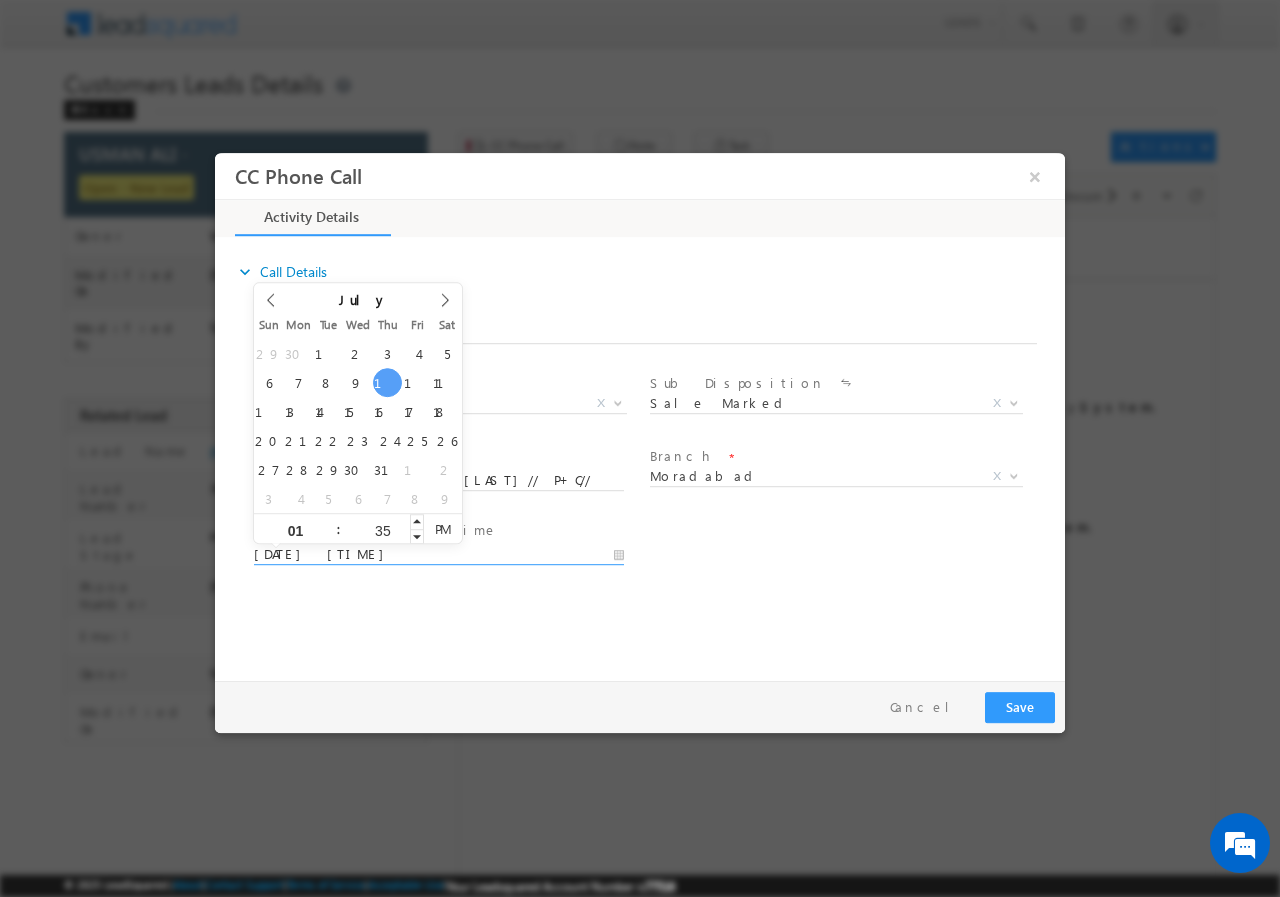 click on "35" at bounding box center [382, 529] 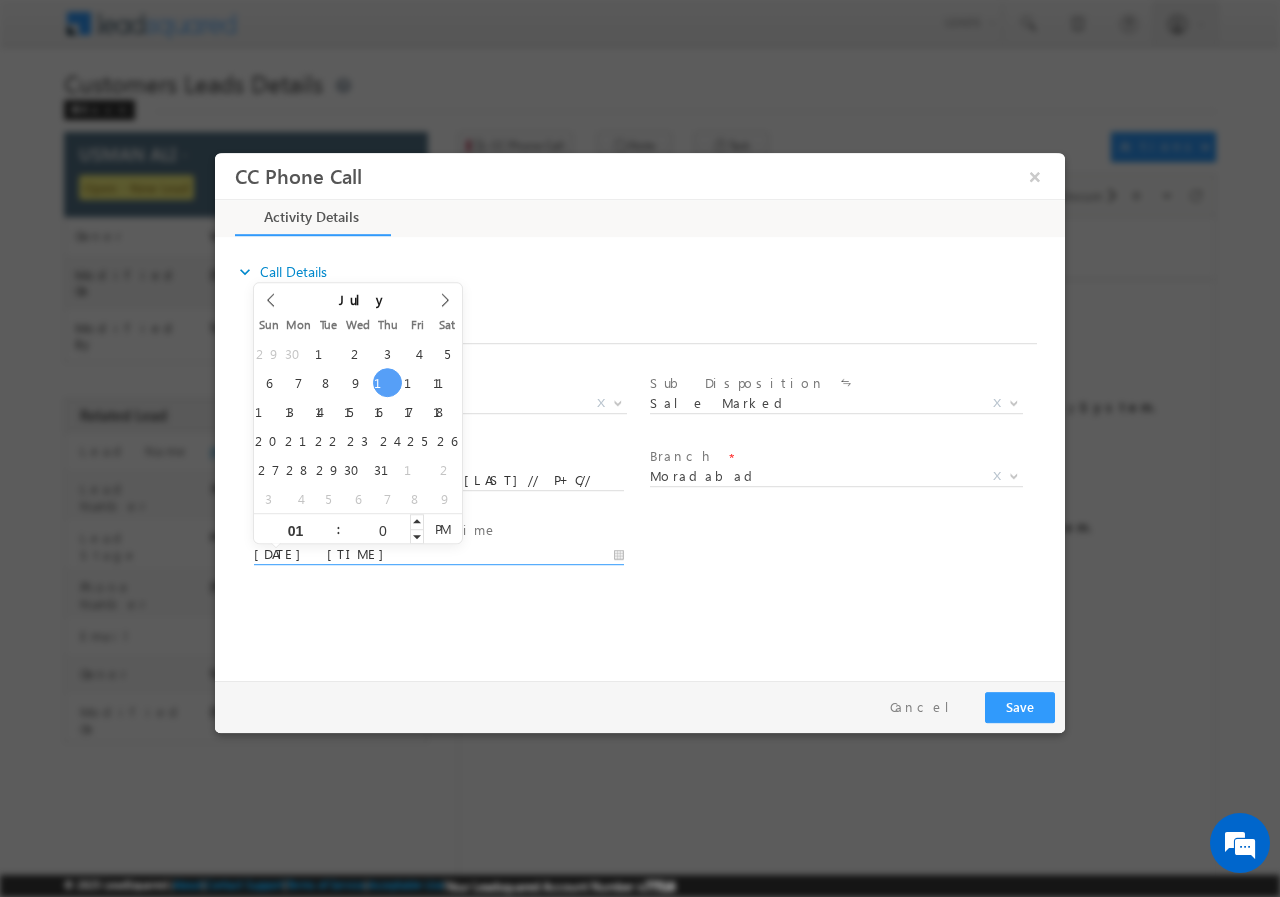 type on "00" 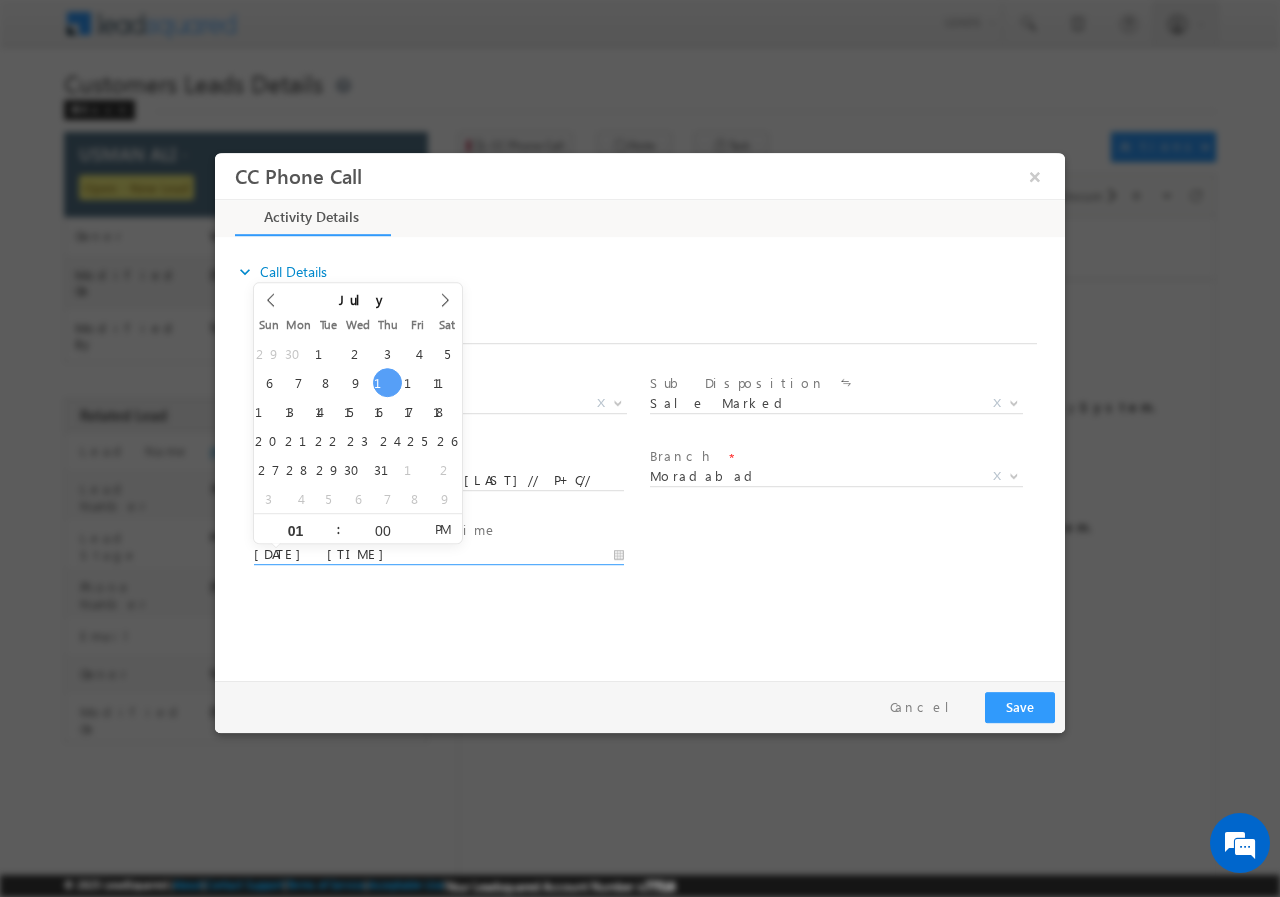 type on "[DATE] [TIME]" 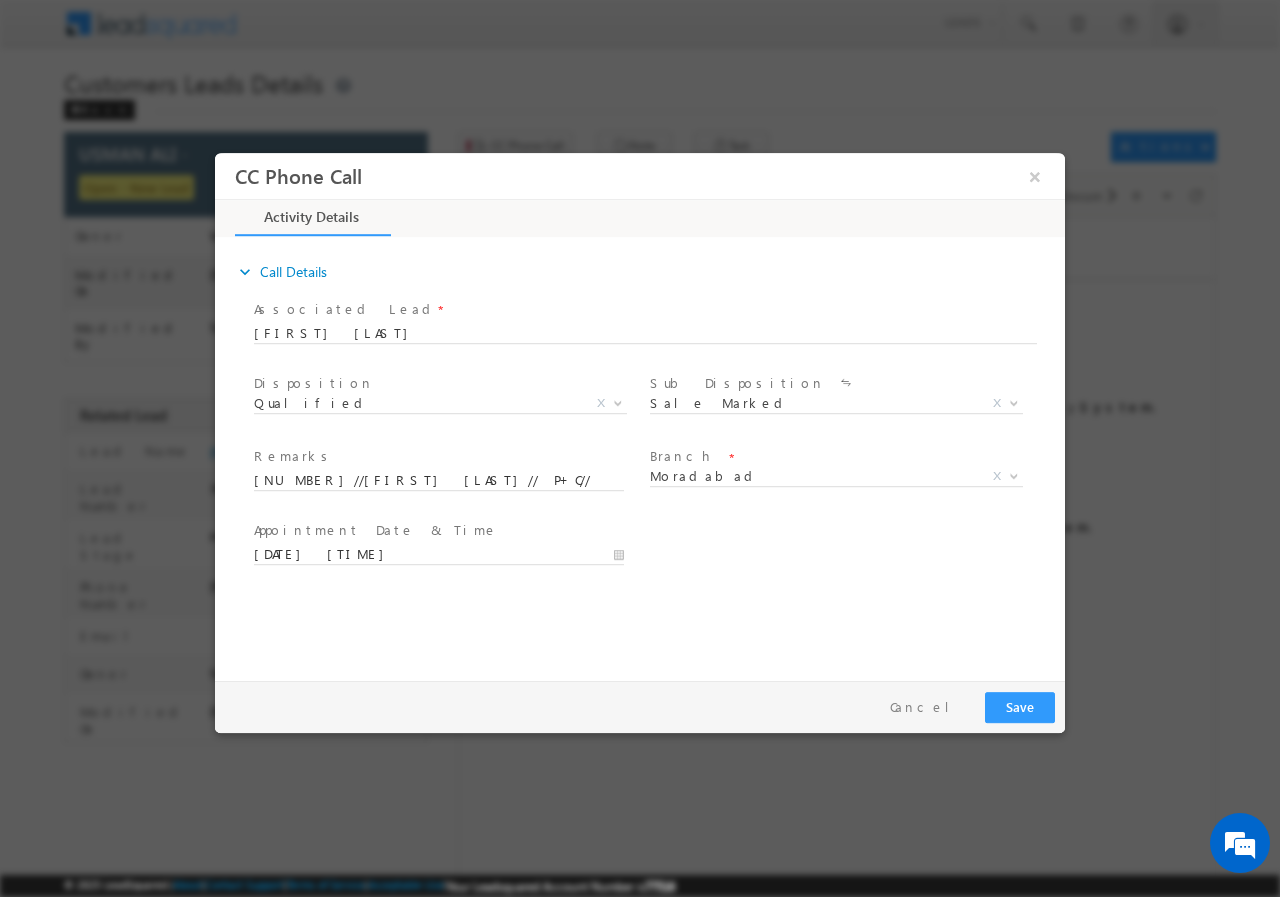click on "User Branch
*
Appointment Date & Time
*
[DATE] [TIME]" at bounding box center [657, 552] 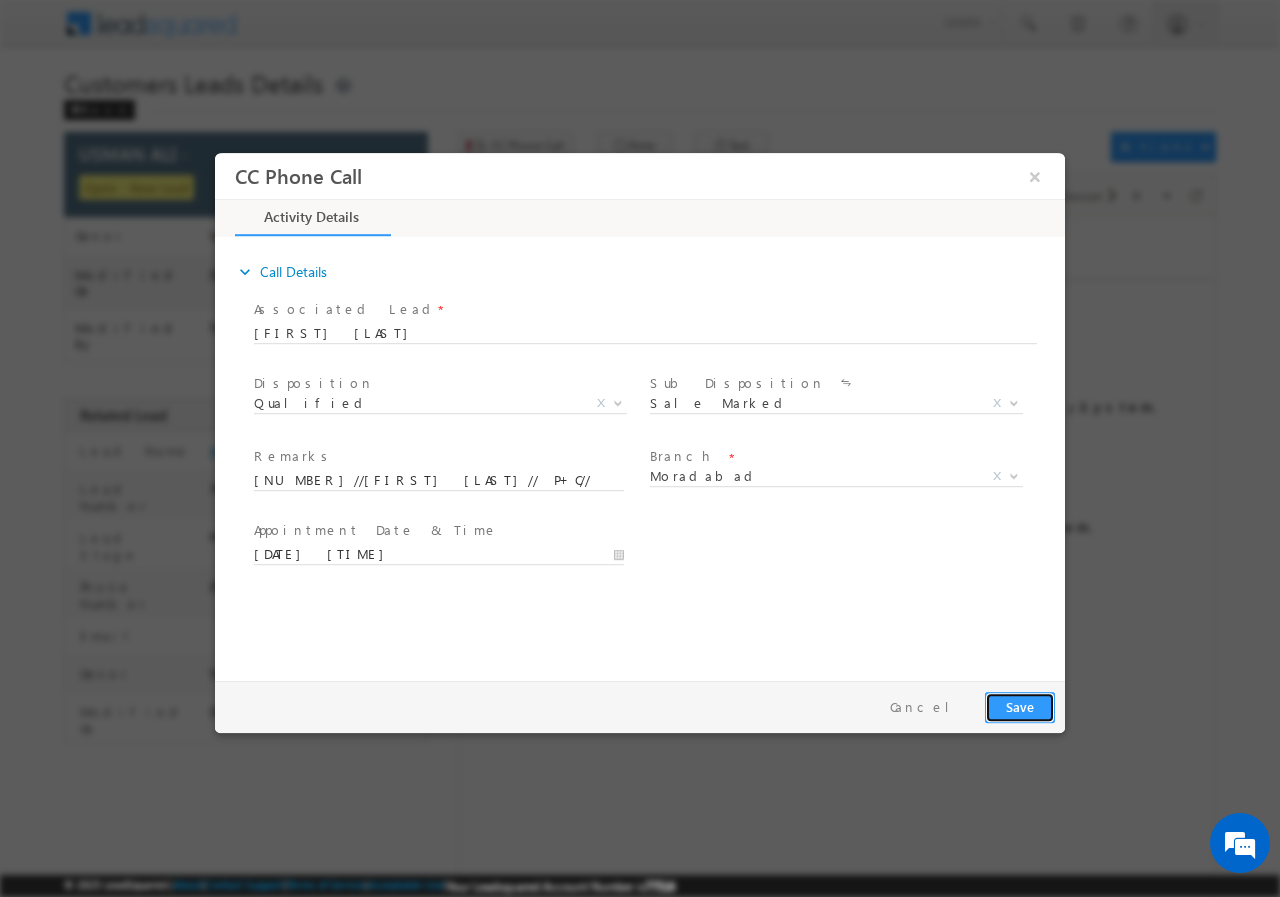click on "Save" at bounding box center [1020, 706] 